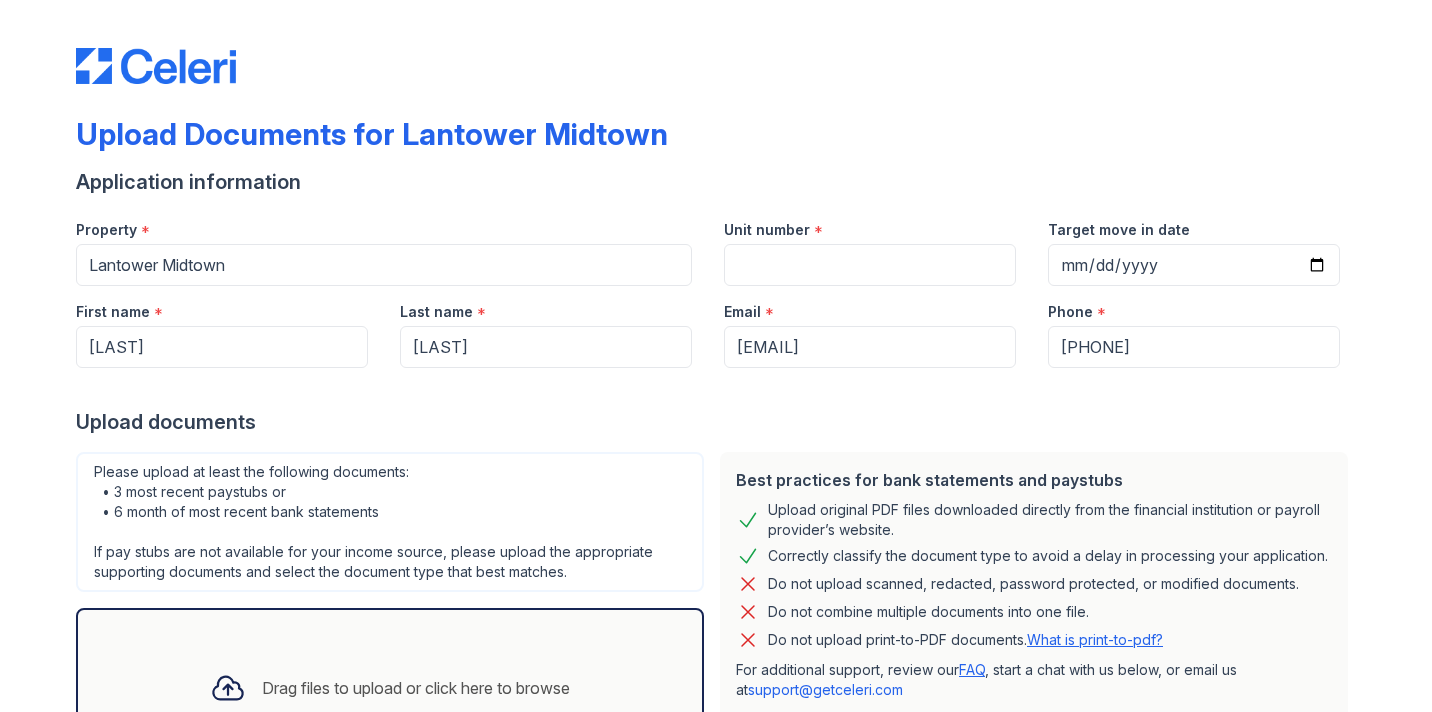 scroll, scrollTop: 0, scrollLeft: 0, axis: both 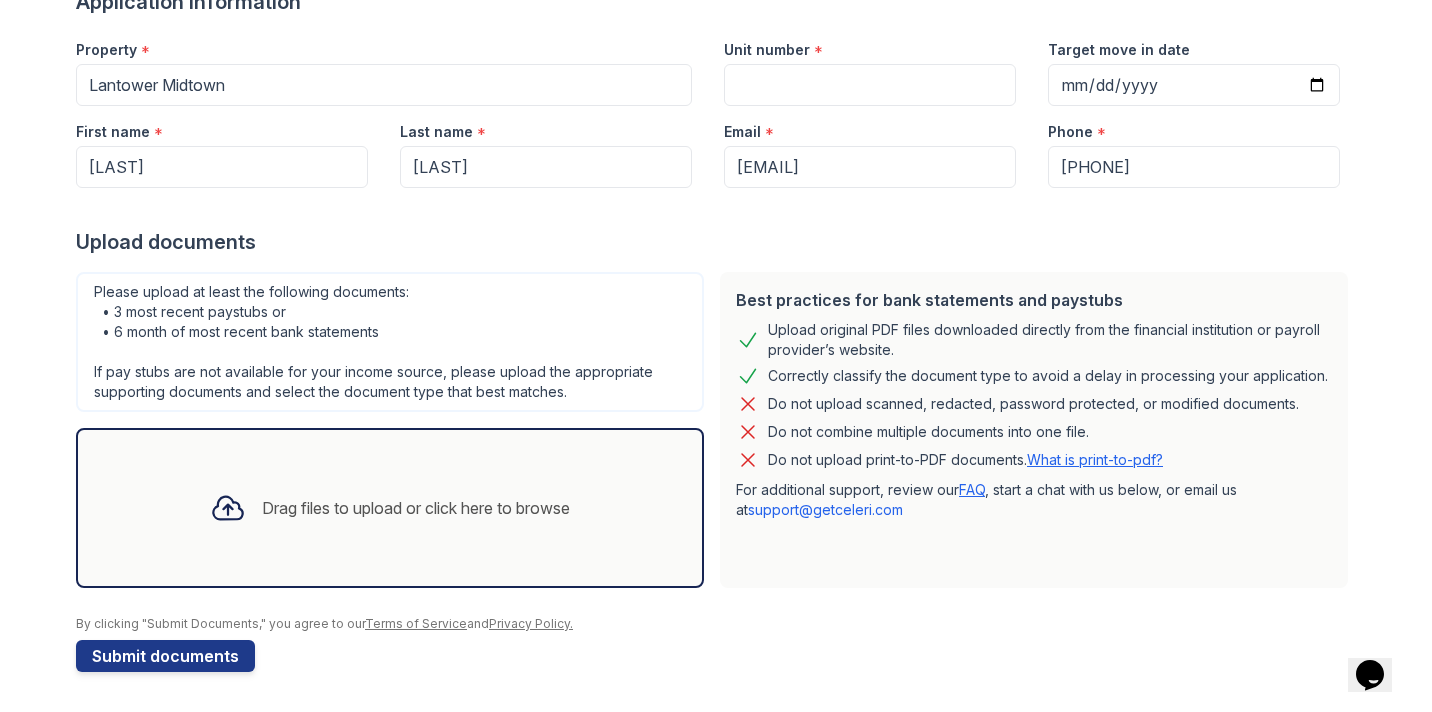 click 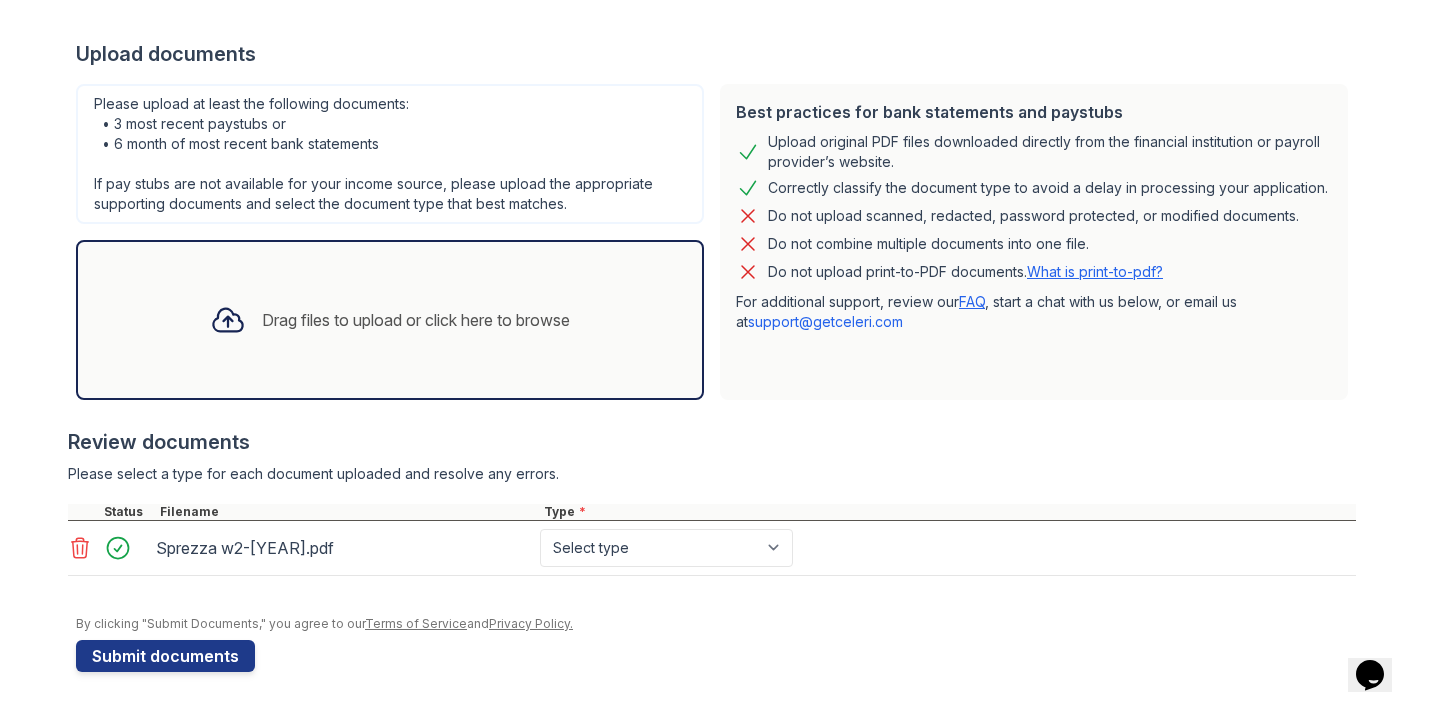 scroll, scrollTop: 368, scrollLeft: 0, axis: vertical 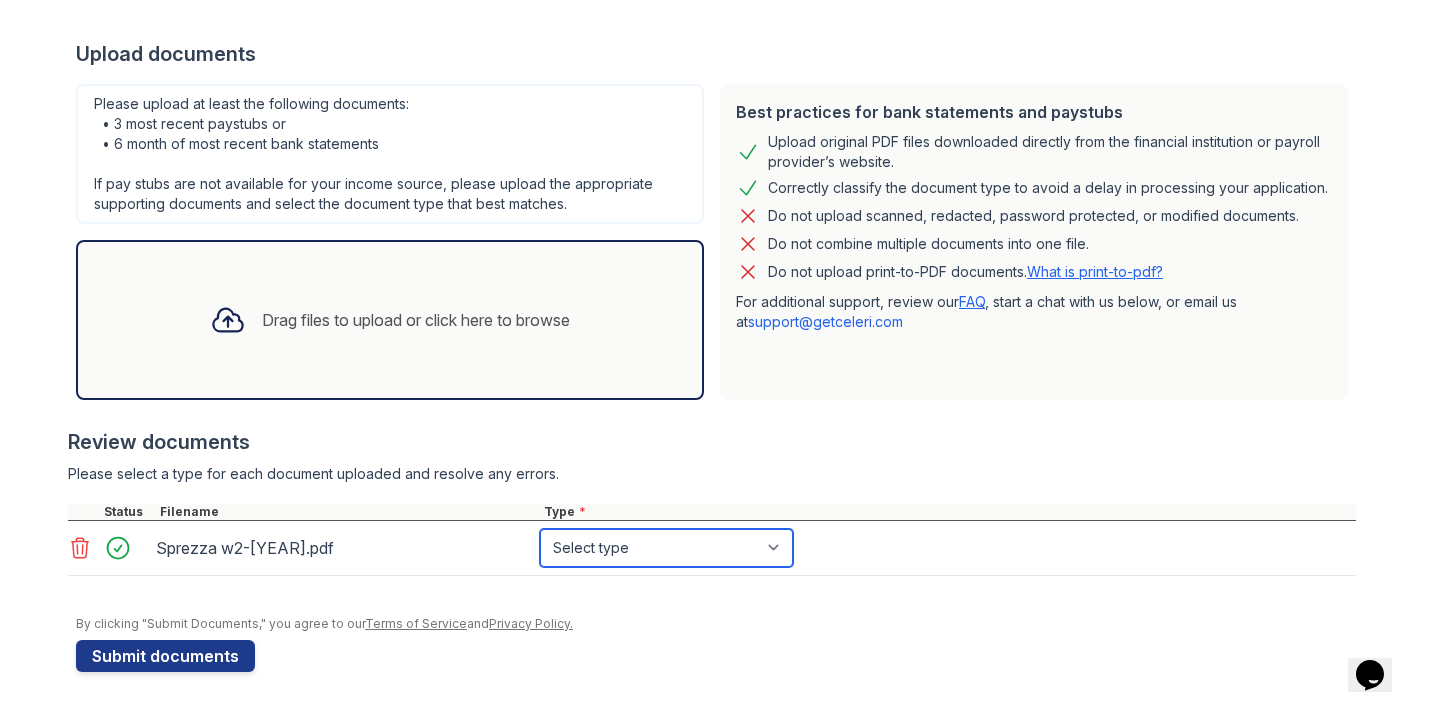 select on "tax_documents" 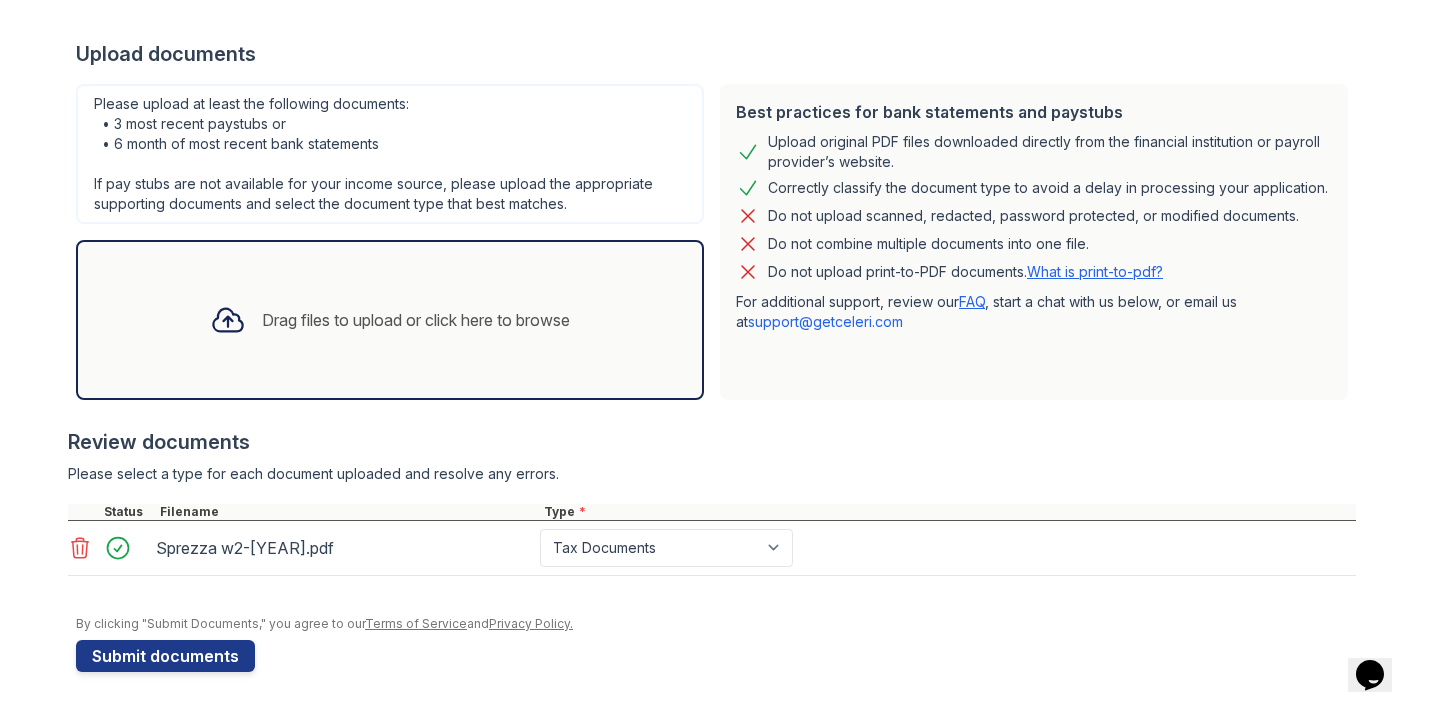 click on "Sprezza w2-2024.pdf
Select type
Paystub
Bank Statement
Offer Letter
Tax Documents
Benefit Award Letter
Investment Account Statement
Other" at bounding box center [712, 548] 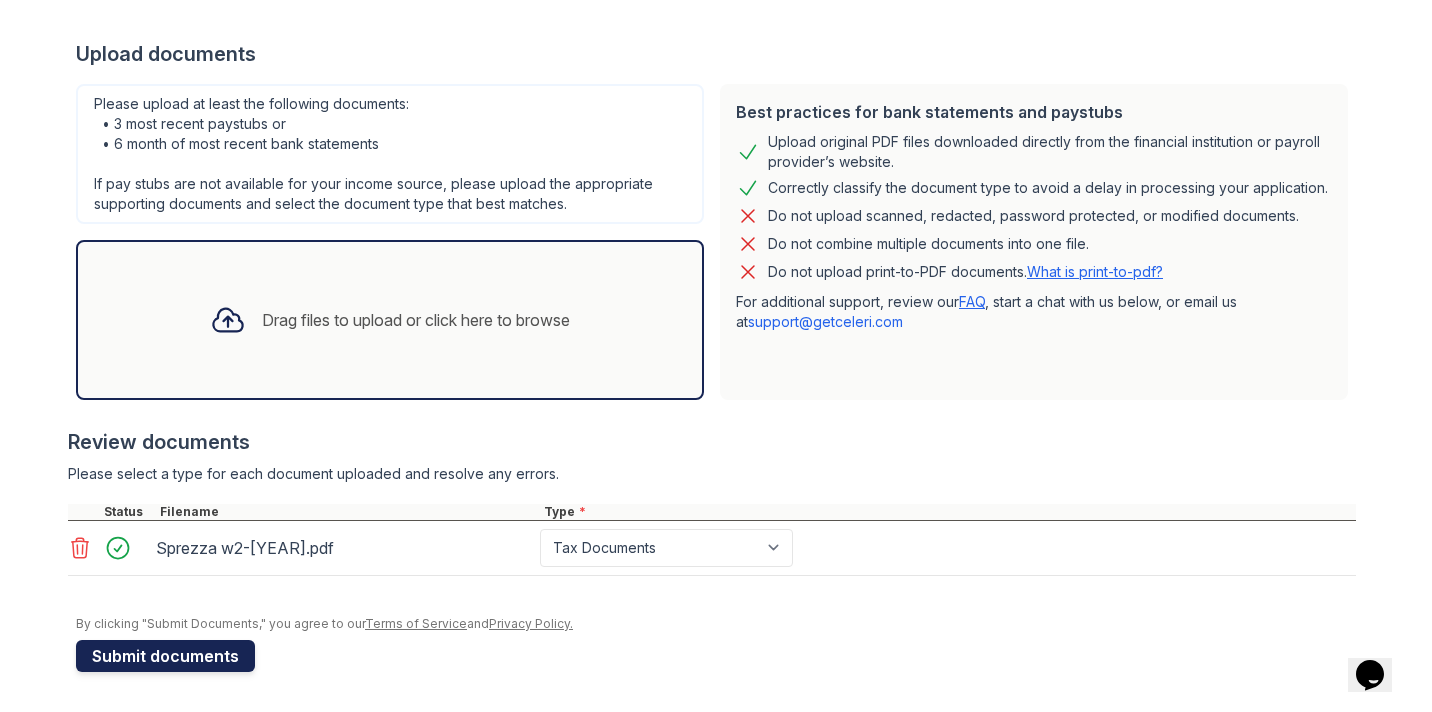 click on "Submit documents" at bounding box center (165, 656) 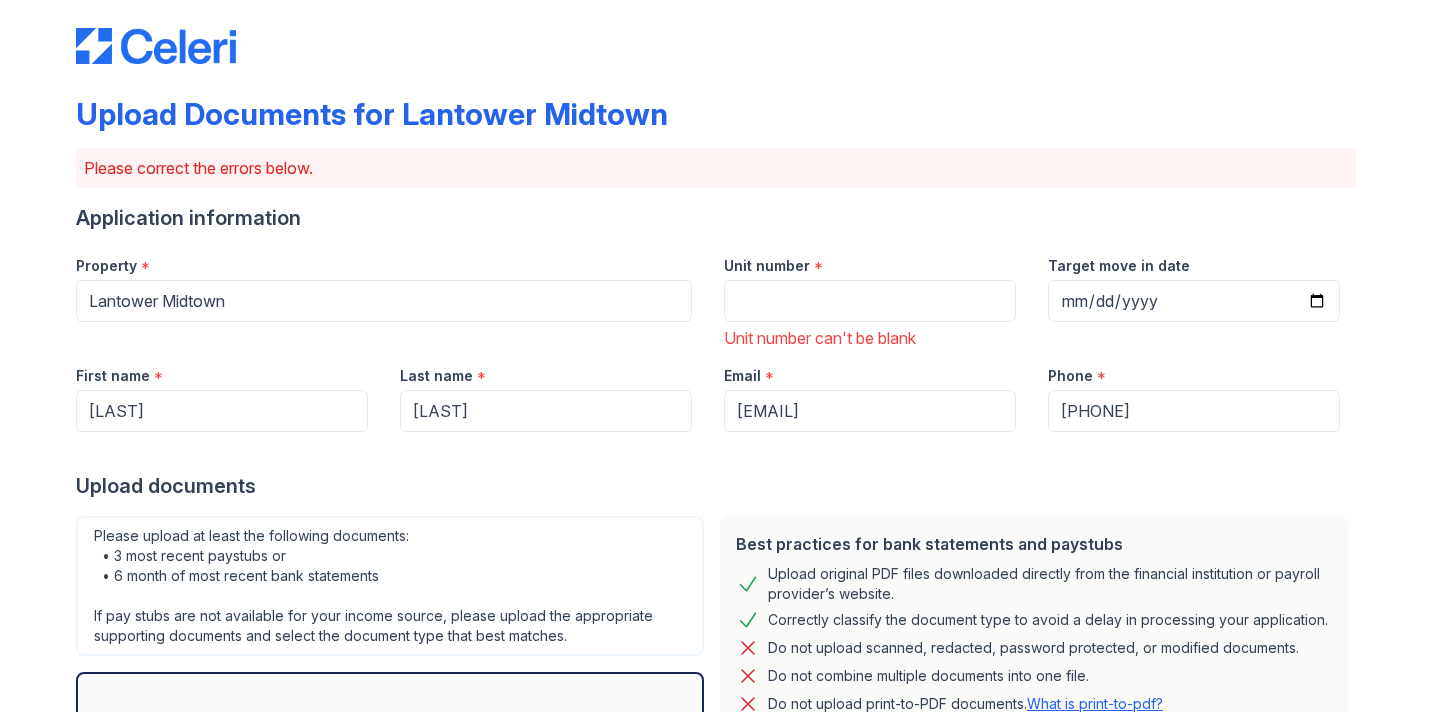 scroll, scrollTop: 0, scrollLeft: 0, axis: both 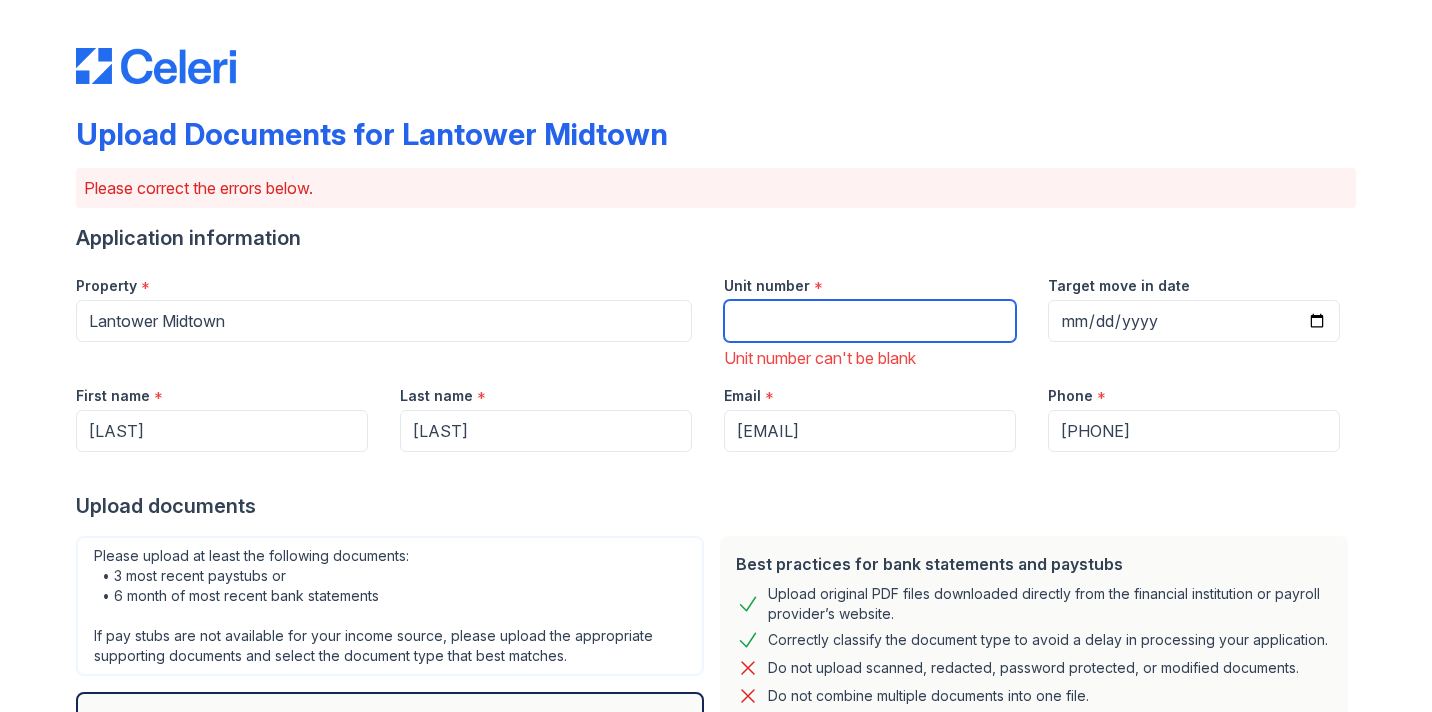 click on "Unit number" at bounding box center (870, 321) 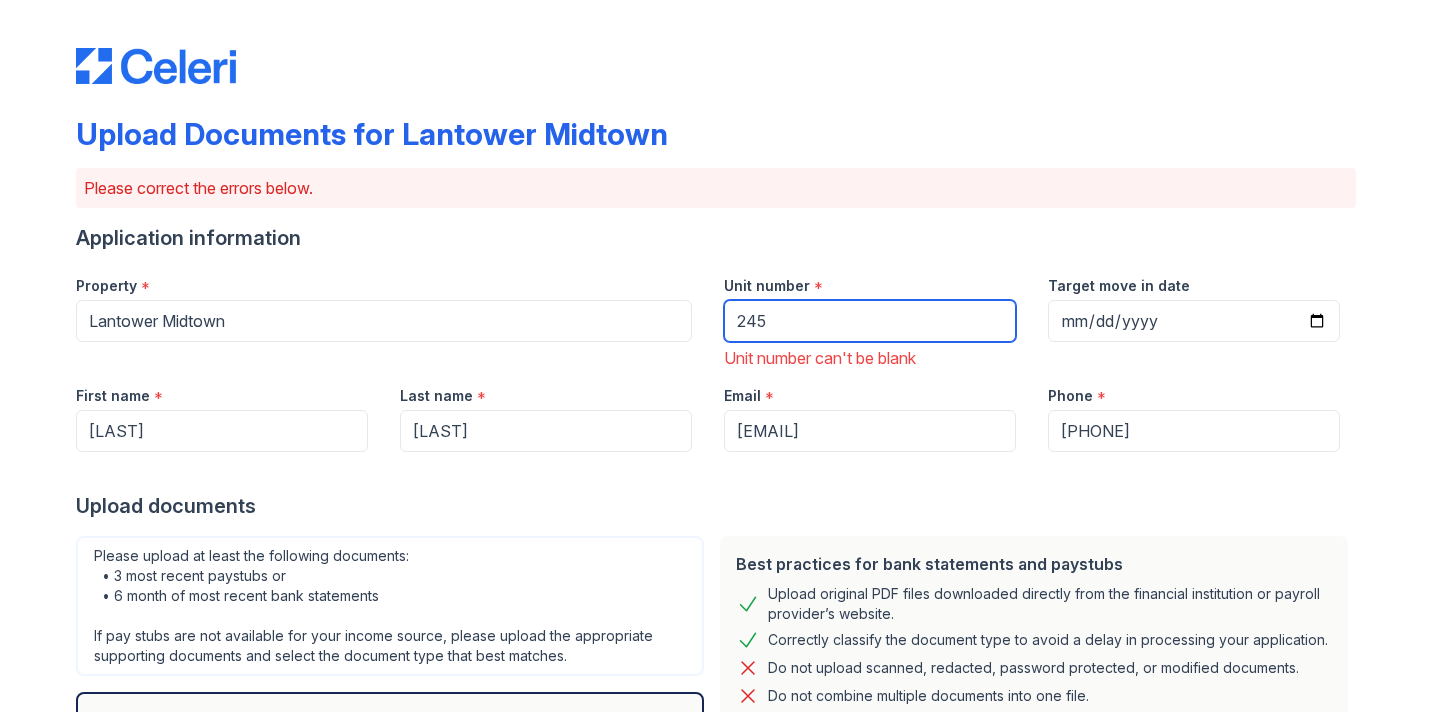 type on "245" 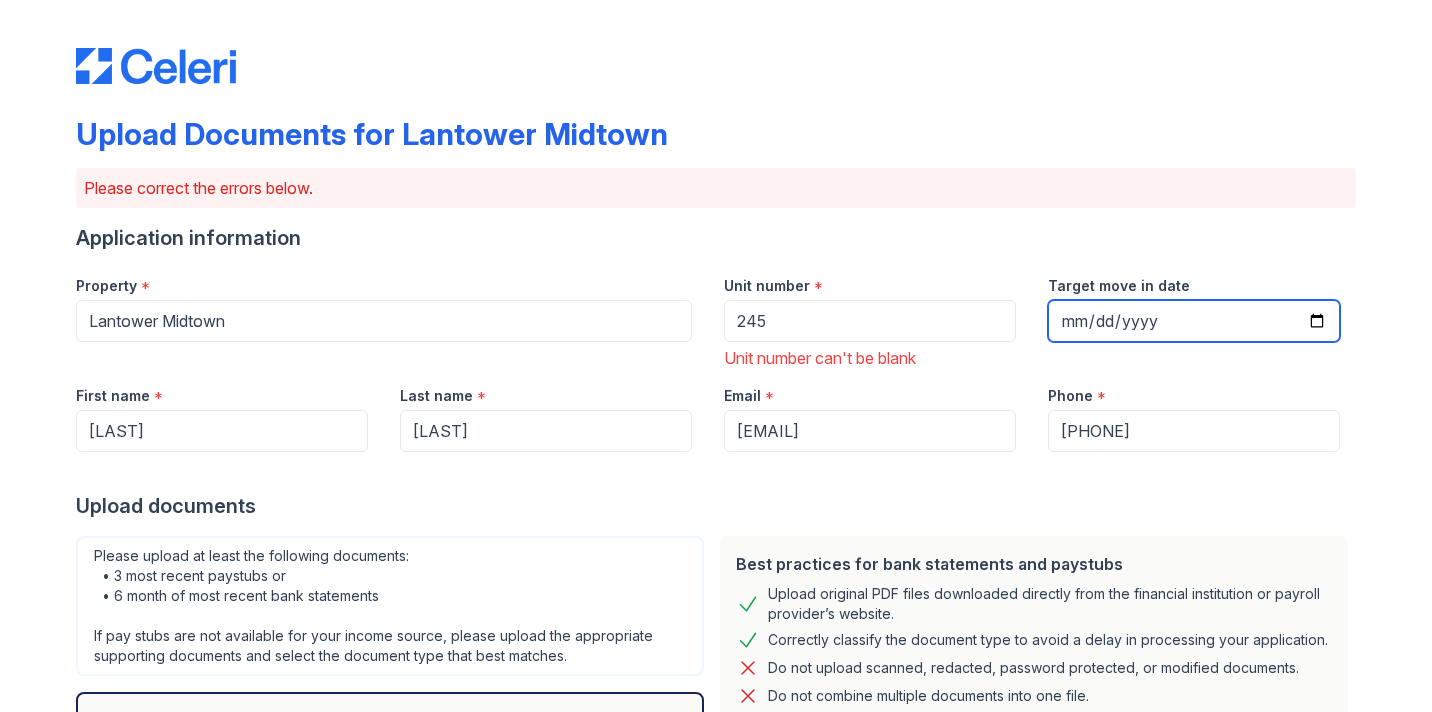 click on "Target move in date" at bounding box center [1194, 321] 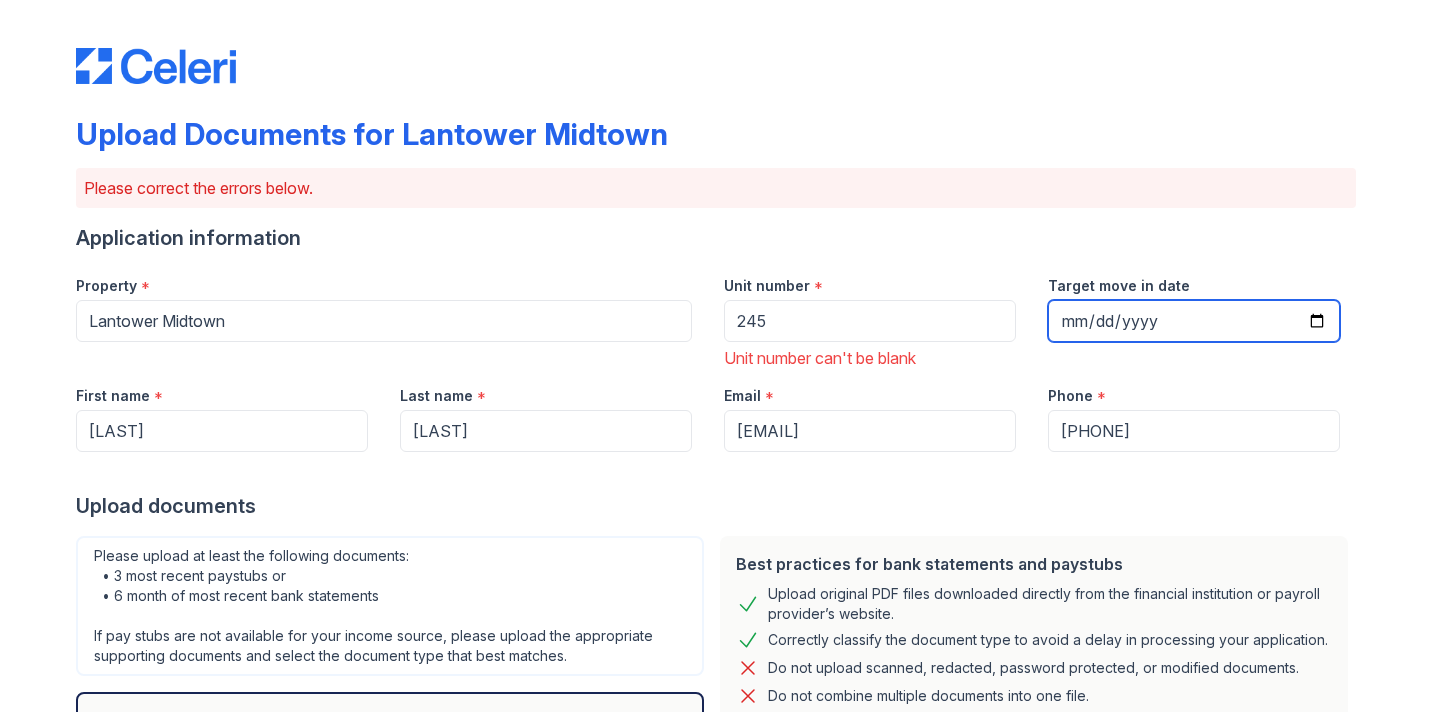 click on "Target move in date" at bounding box center [1194, 321] 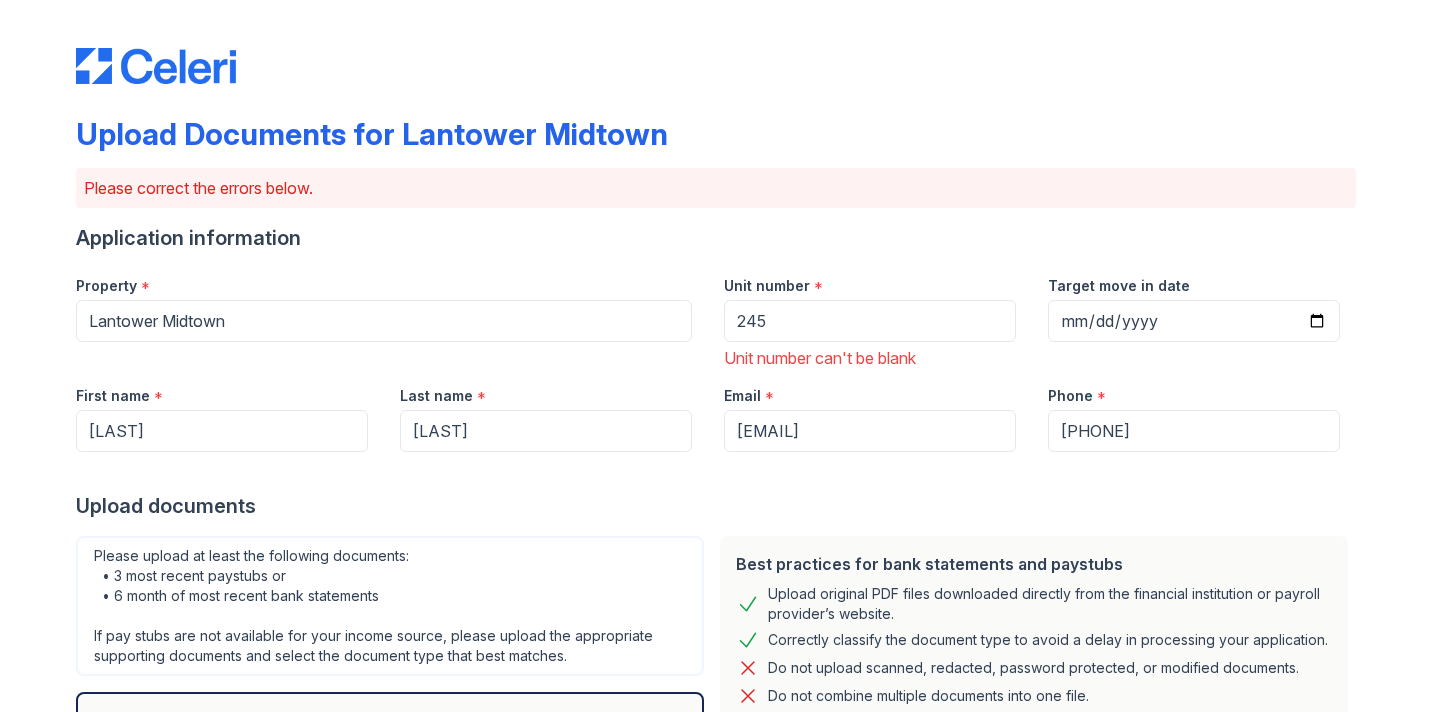click on "Target move in date" at bounding box center [1194, 280] 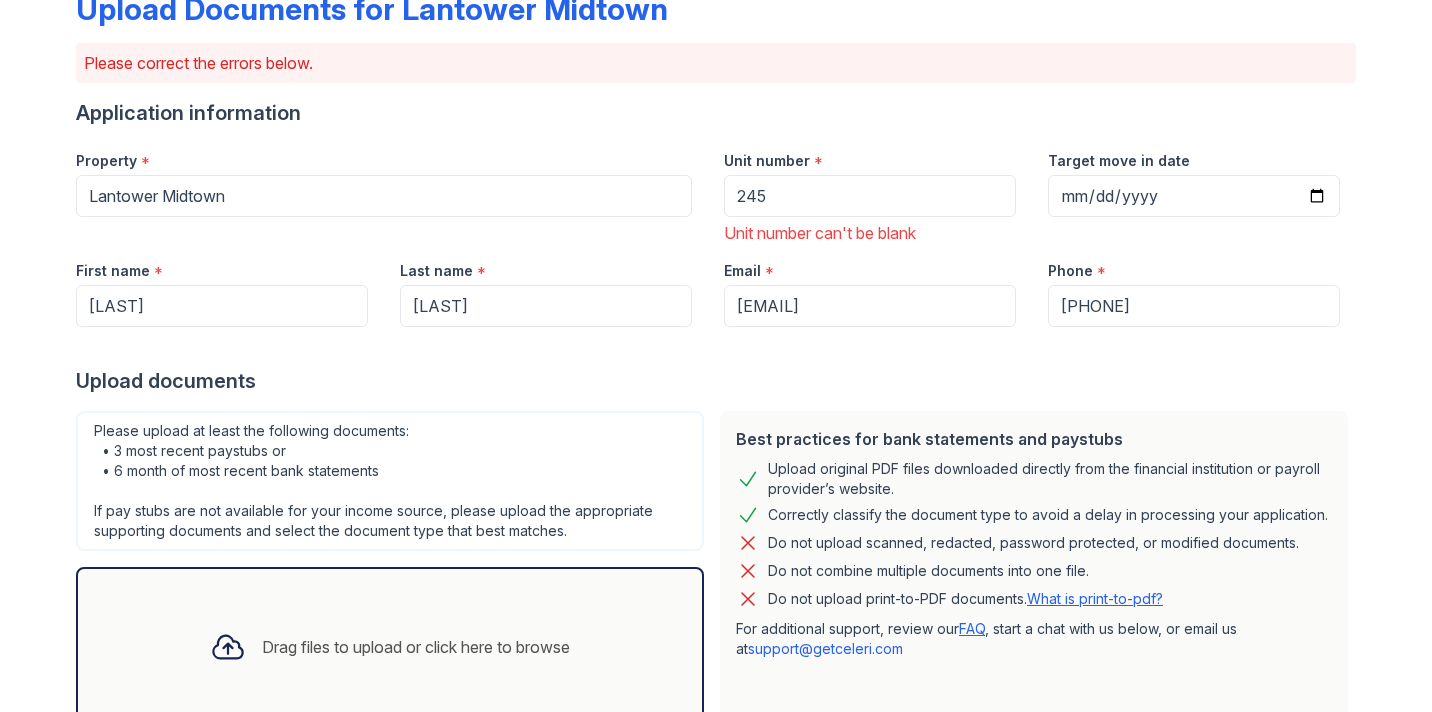 scroll, scrollTop: 111, scrollLeft: 0, axis: vertical 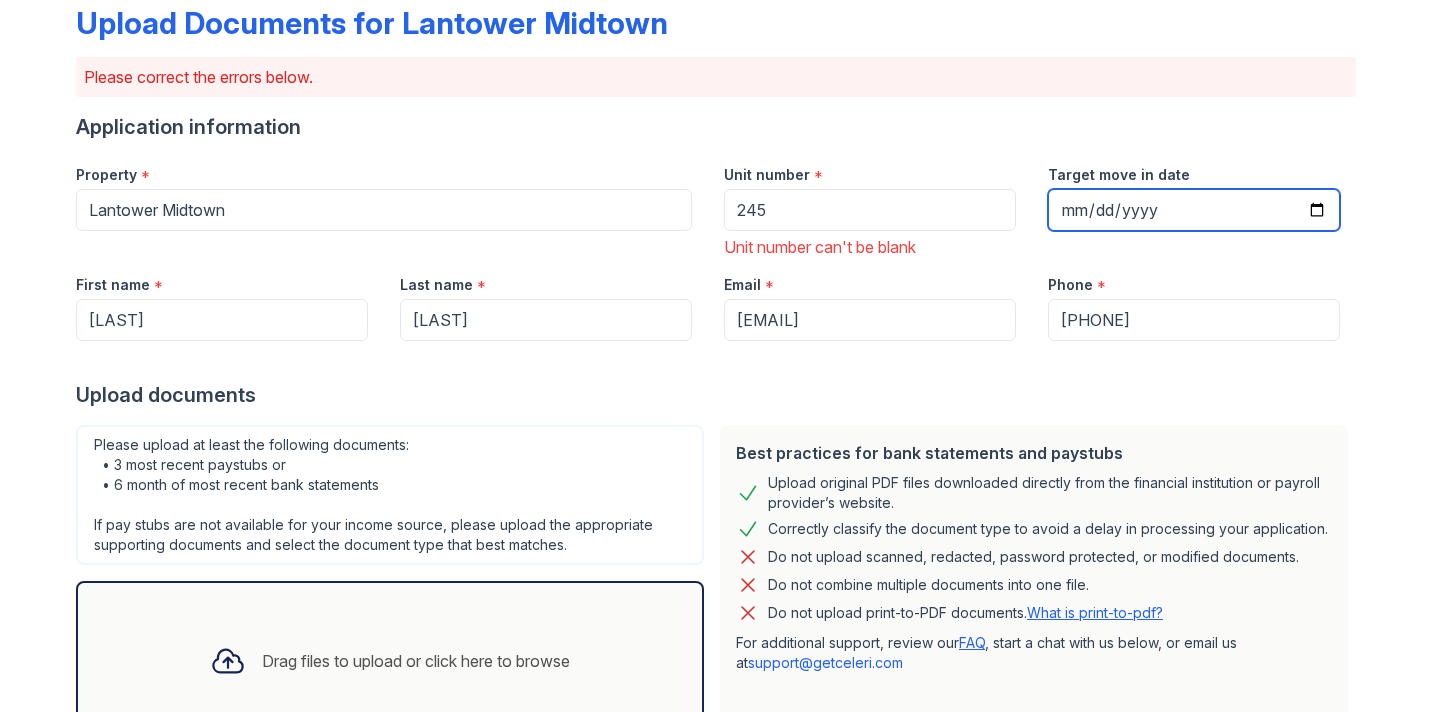 click on "2025-08-11" at bounding box center [1194, 210] 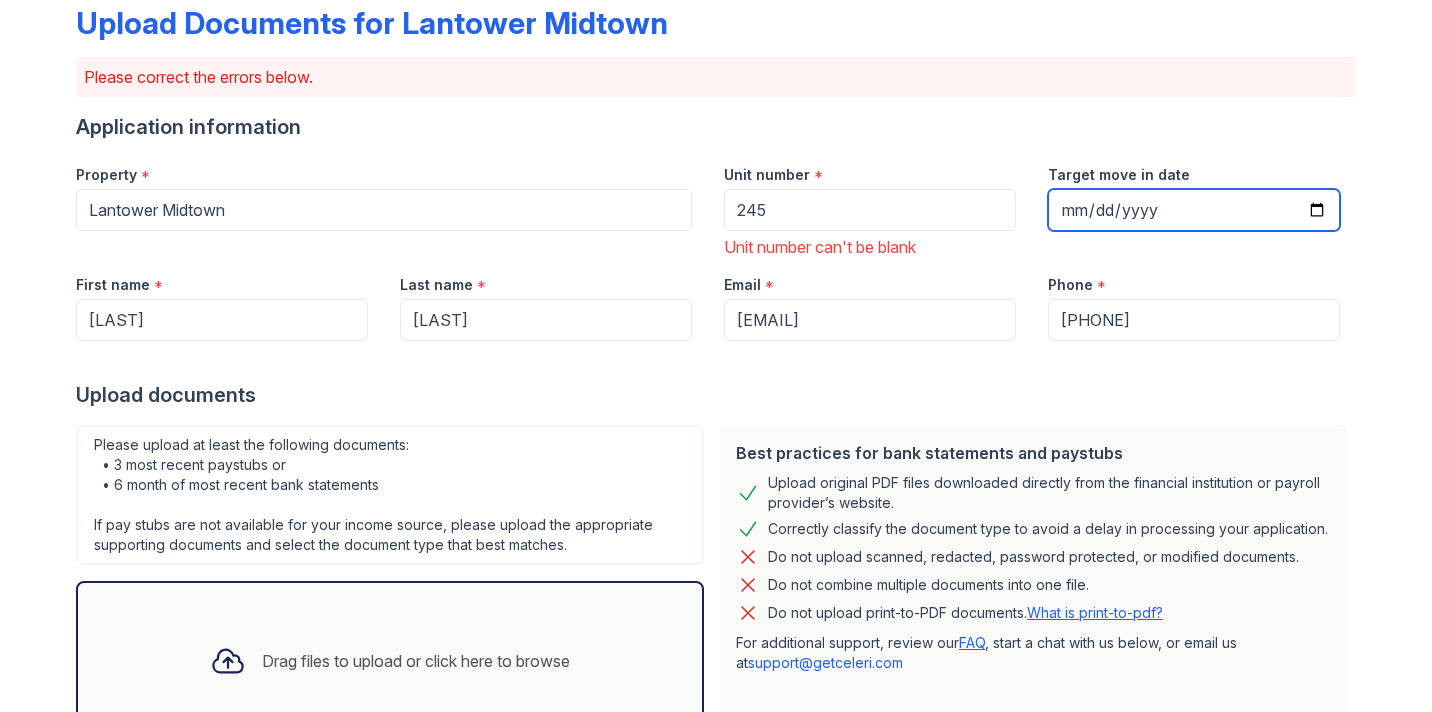 type on "2025-08-08" 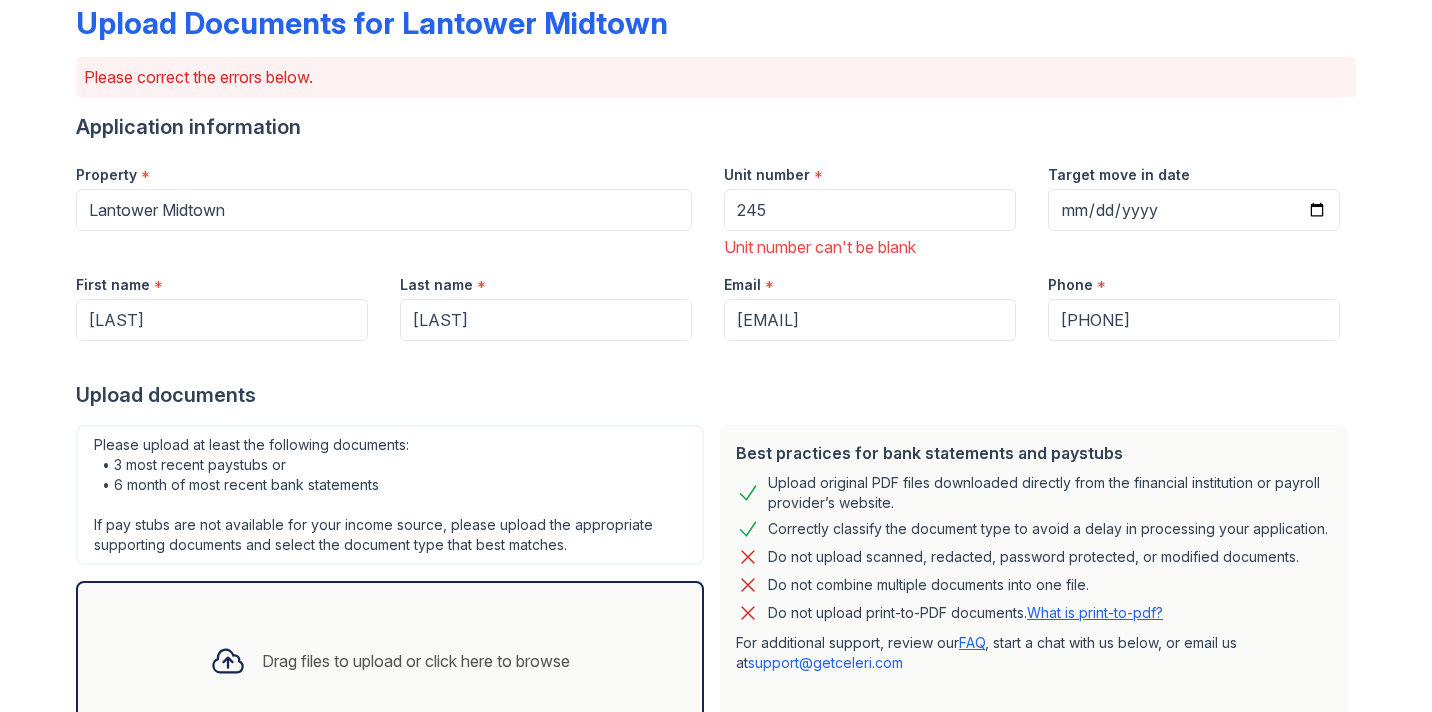 click on "Phone
*" at bounding box center (1194, 279) 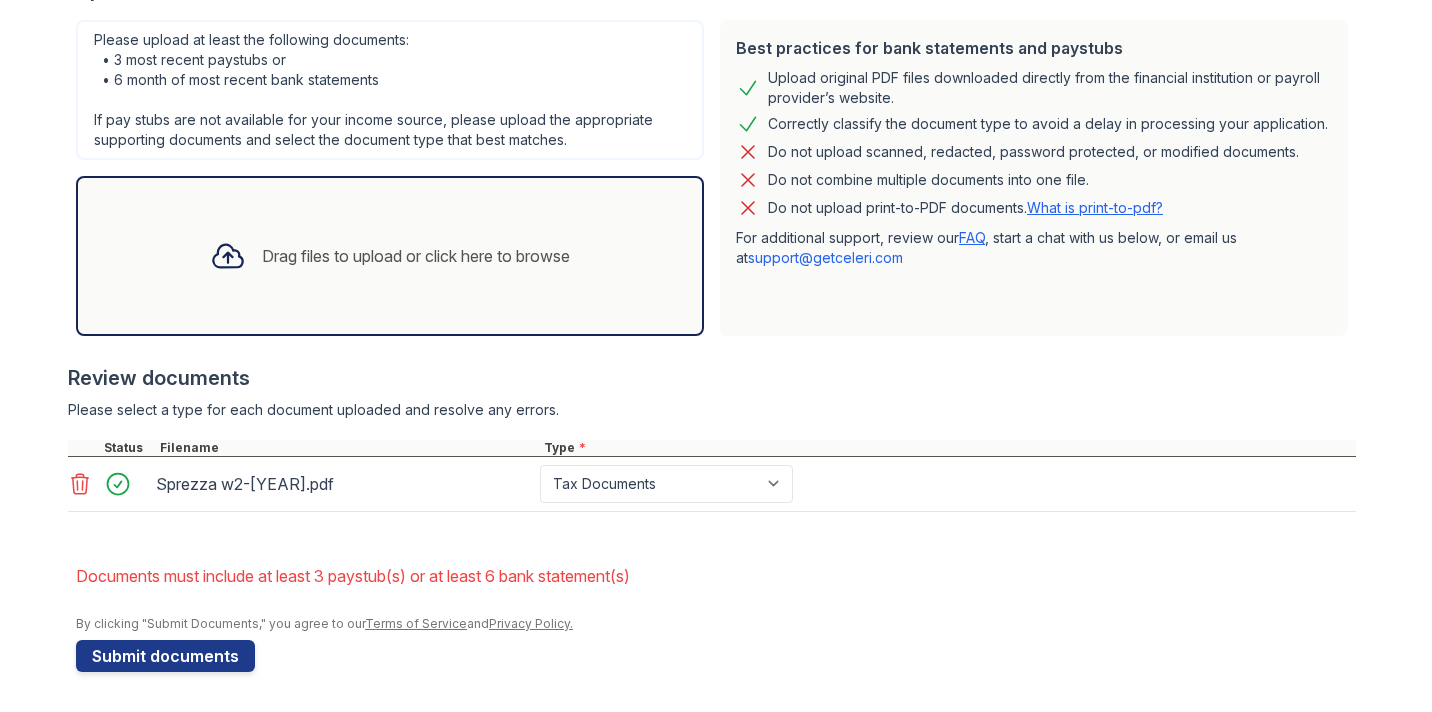 scroll, scrollTop: 516, scrollLeft: 0, axis: vertical 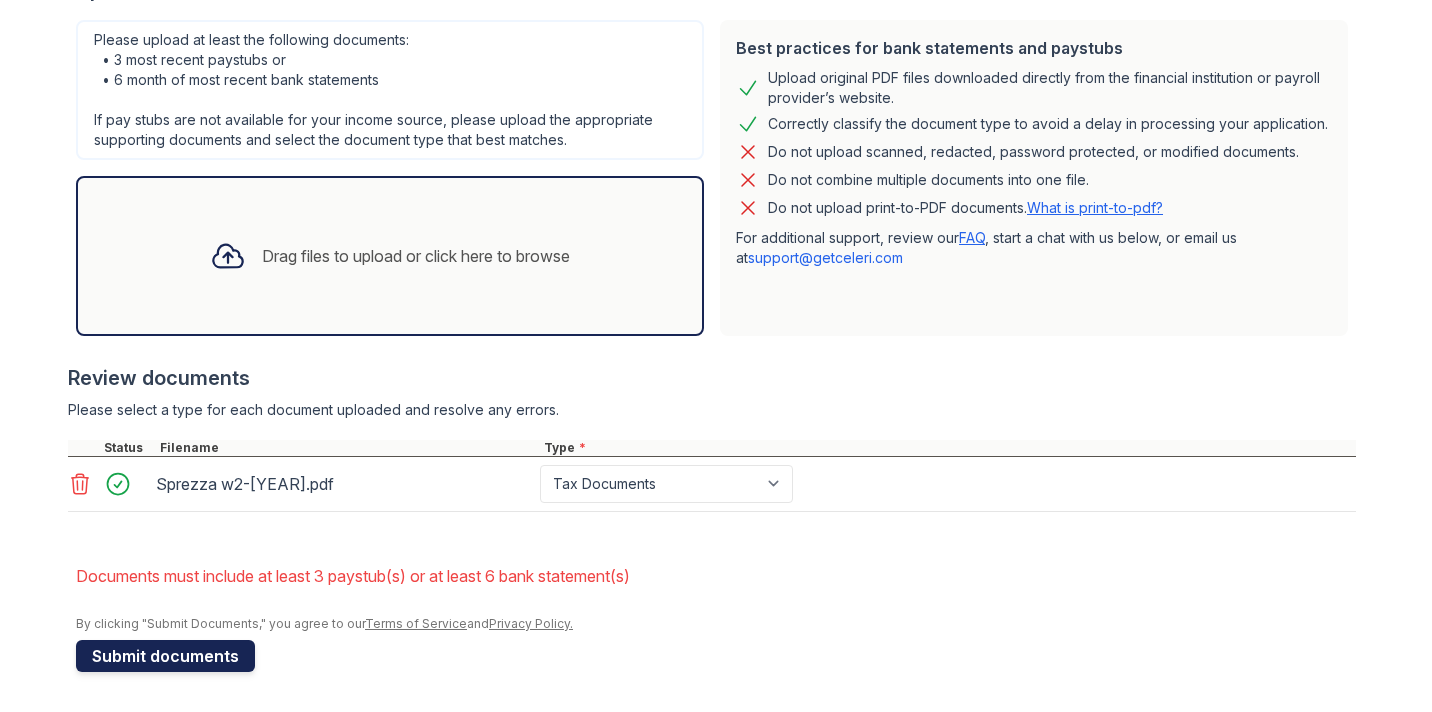click on "Submit documents" at bounding box center (165, 656) 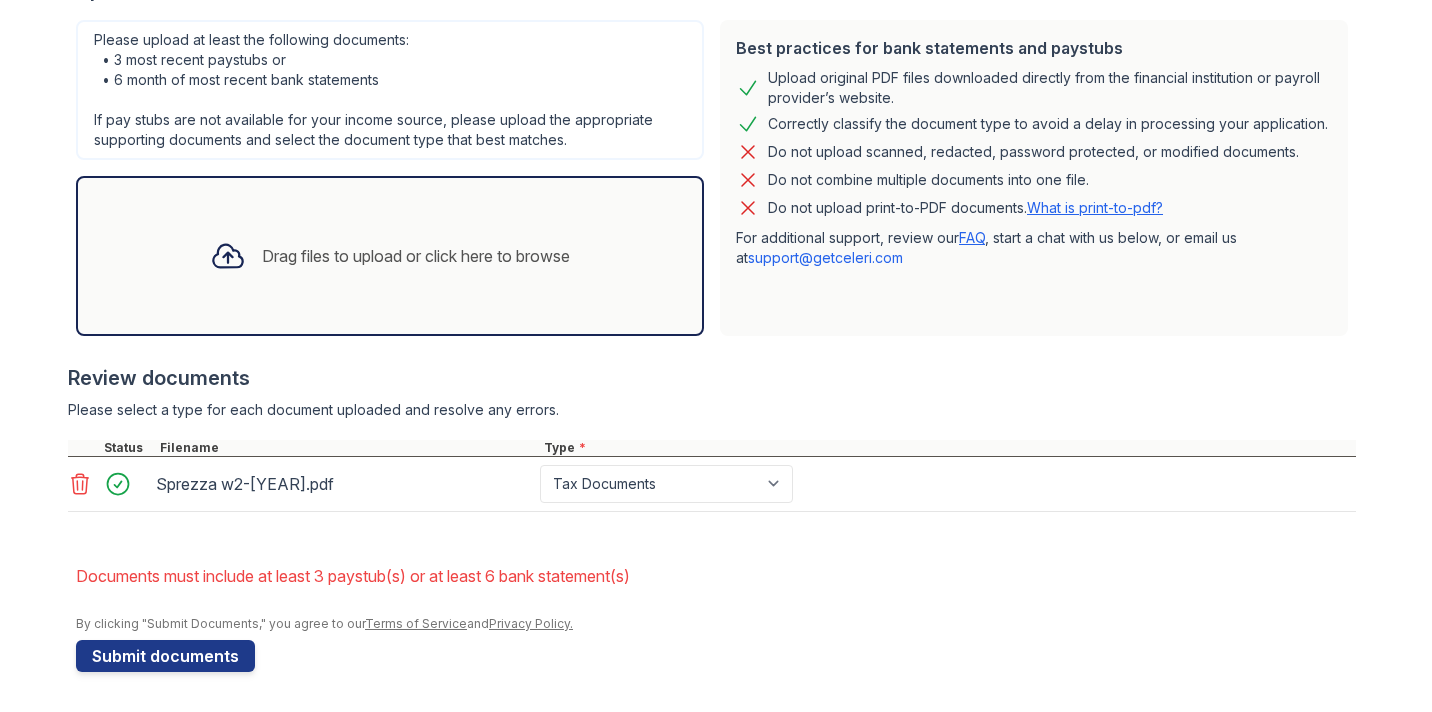scroll, scrollTop: 488, scrollLeft: 0, axis: vertical 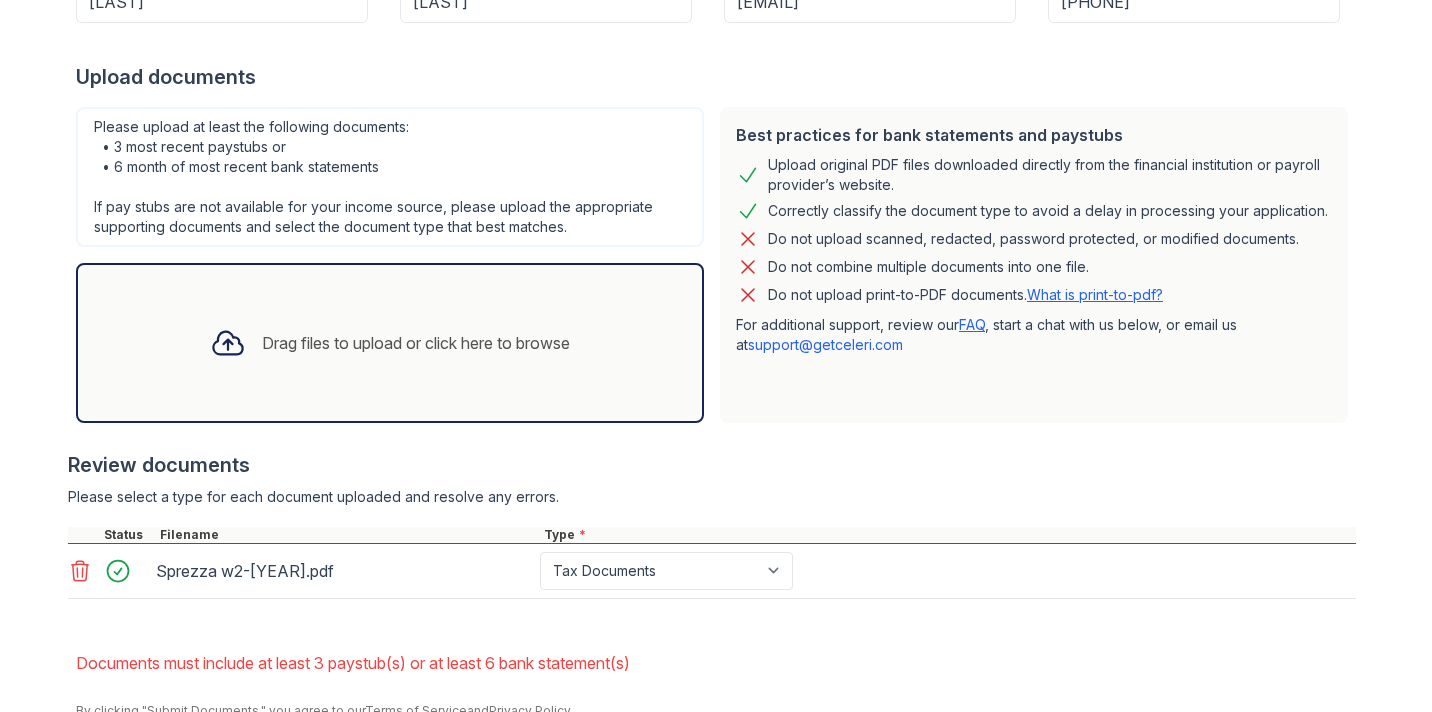 click on "Drag files to upload or click here to browse" at bounding box center (416, 343) 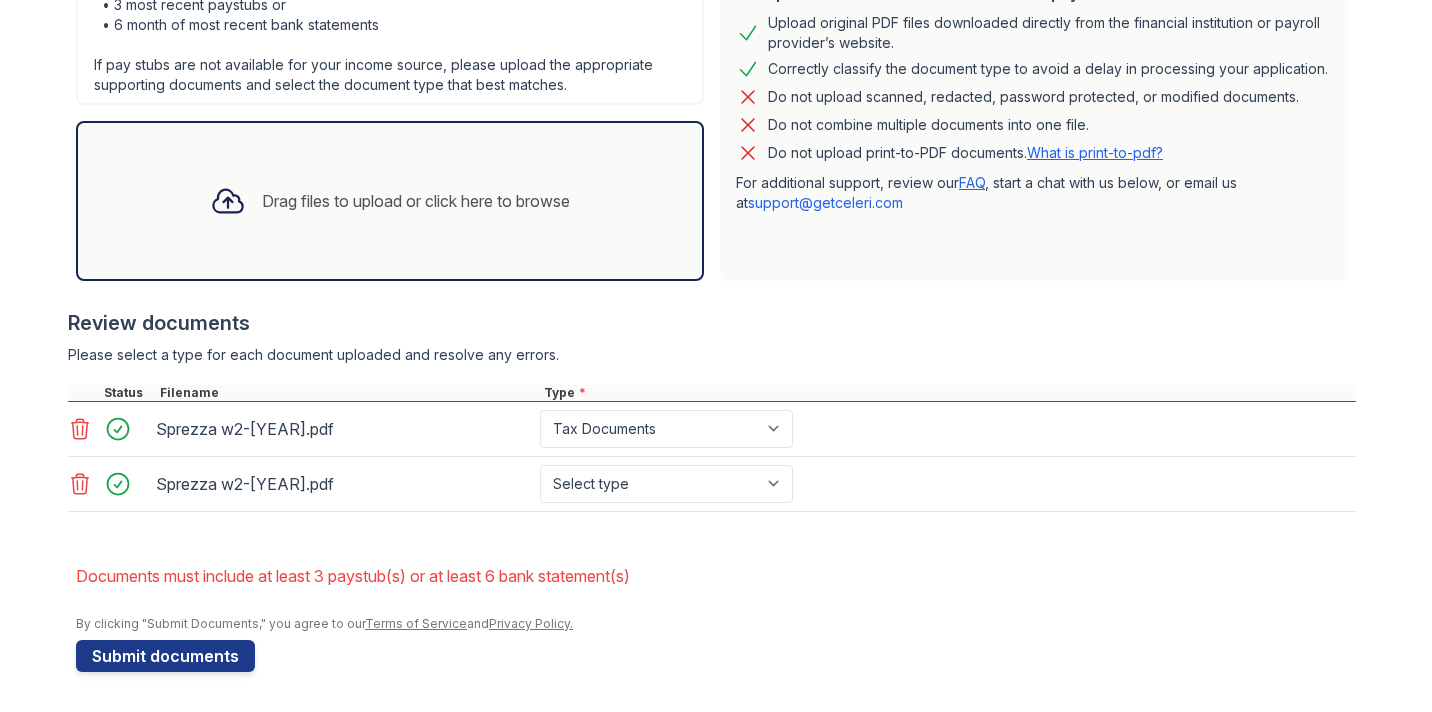 scroll, scrollTop: 543, scrollLeft: 0, axis: vertical 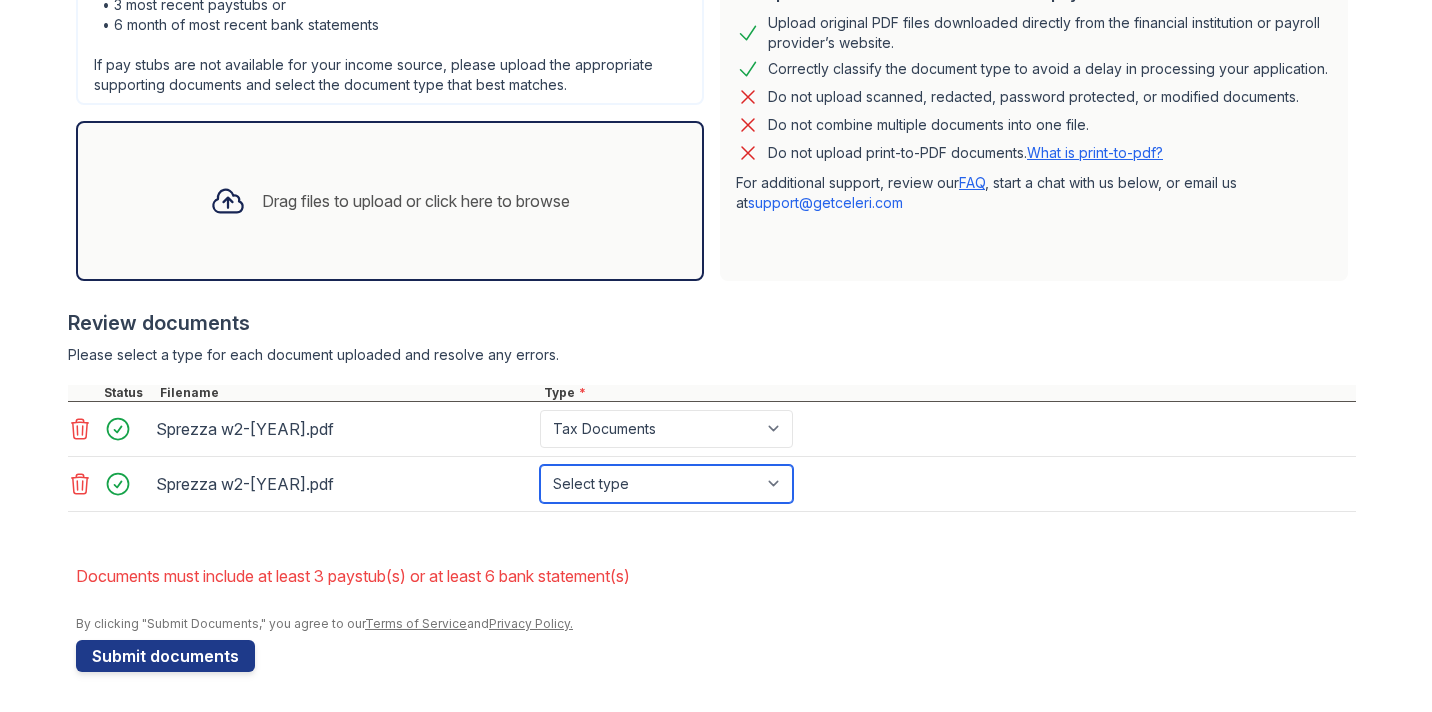 select on "tax_documents" 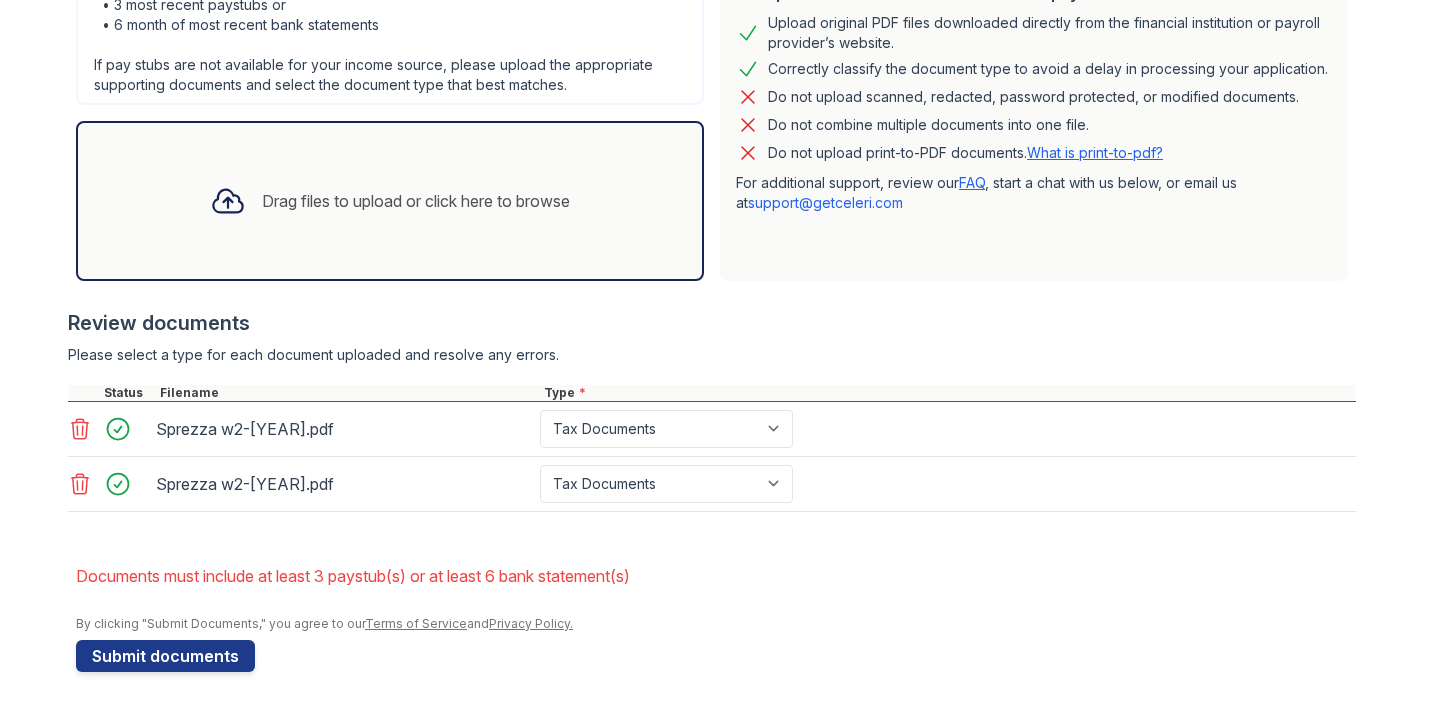 click on "Drag files to upload or click here to browse" at bounding box center [416, 201] 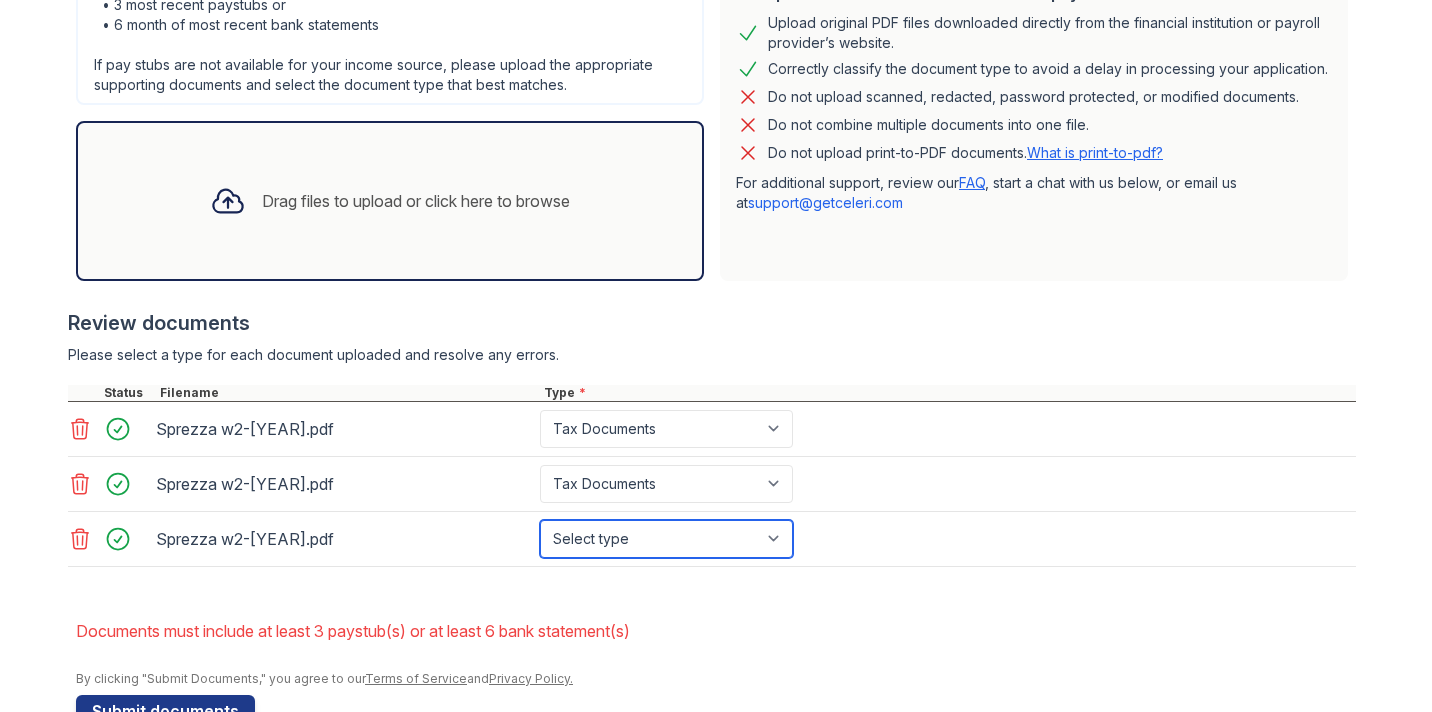 select on "tax_documents" 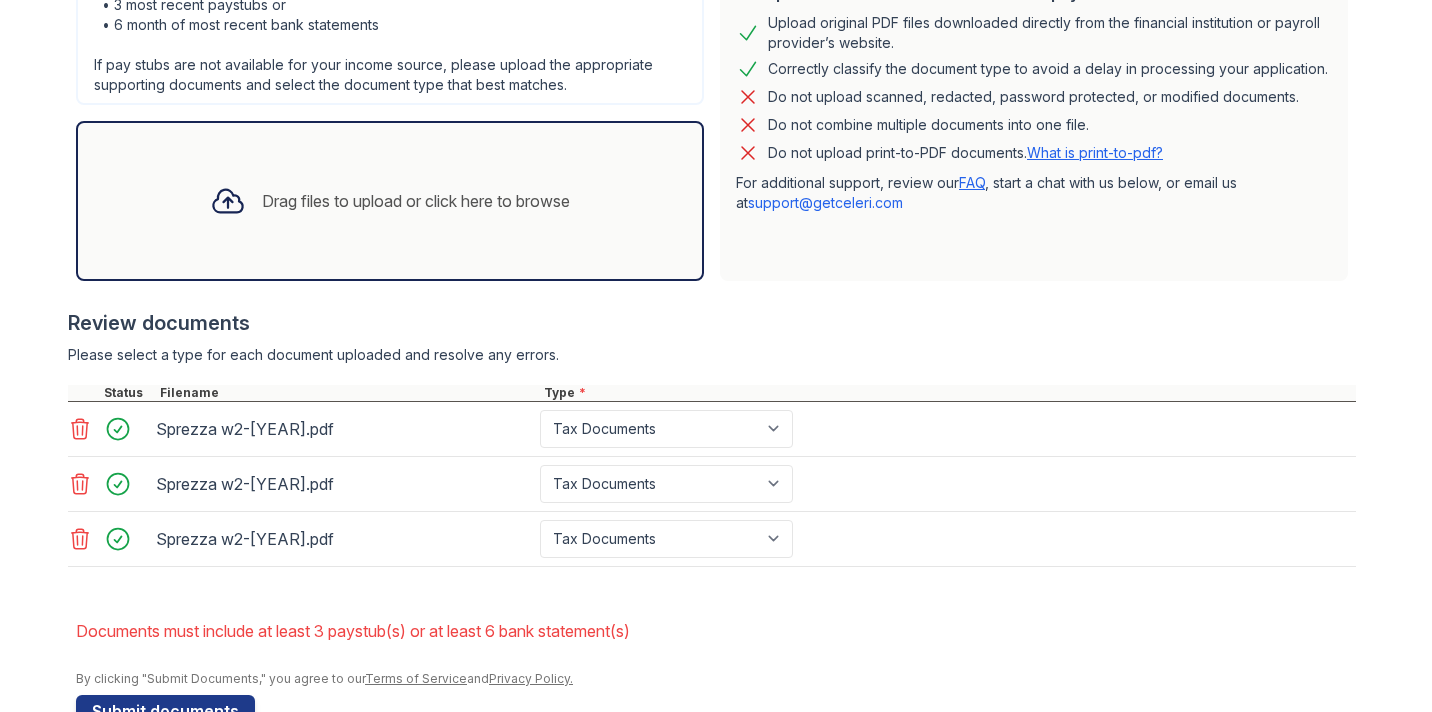 click on "Sprezza w2-2024.pdf
Select type
Paystub
Bank Statement
Offer Letter
Tax Documents
Benefit Award Letter
Investment Account Statement
Other" at bounding box center (712, 539) 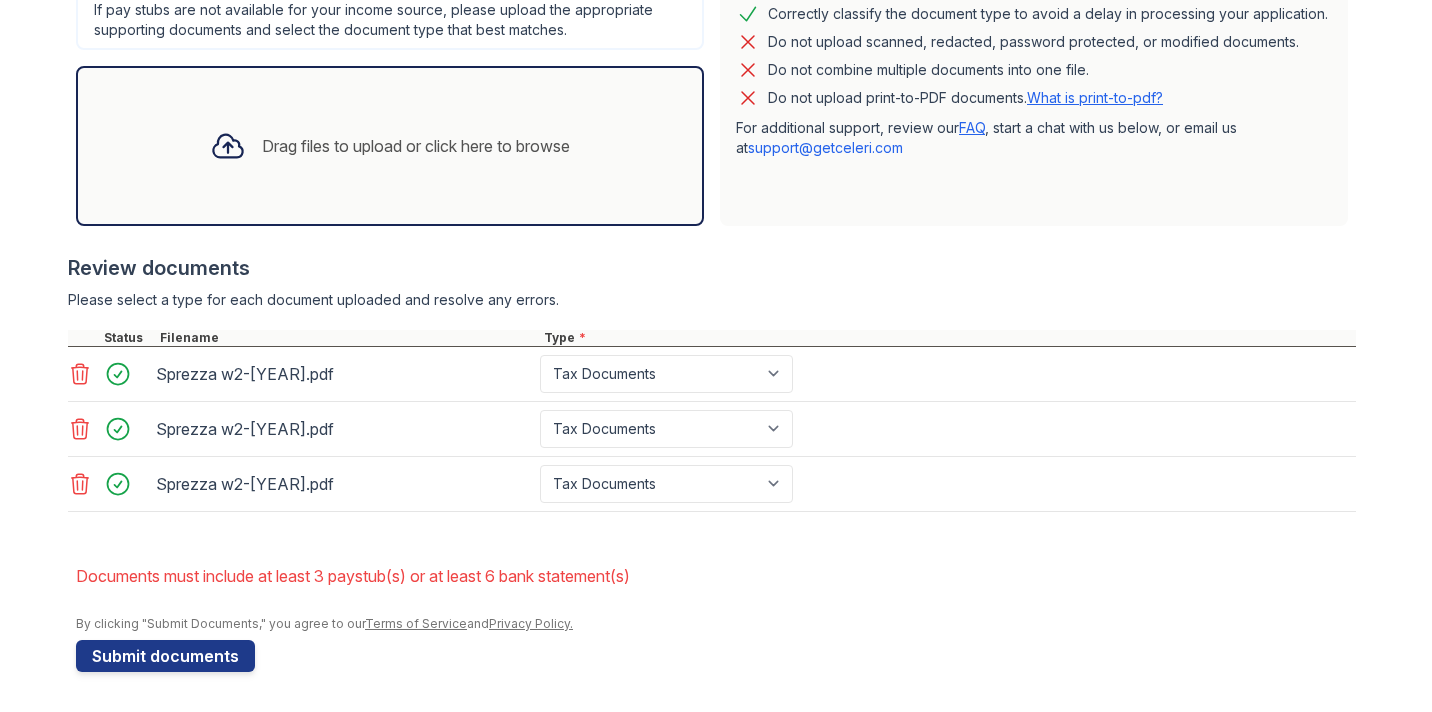 scroll, scrollTop: 598, scrollLeft: 0, axis: vertical 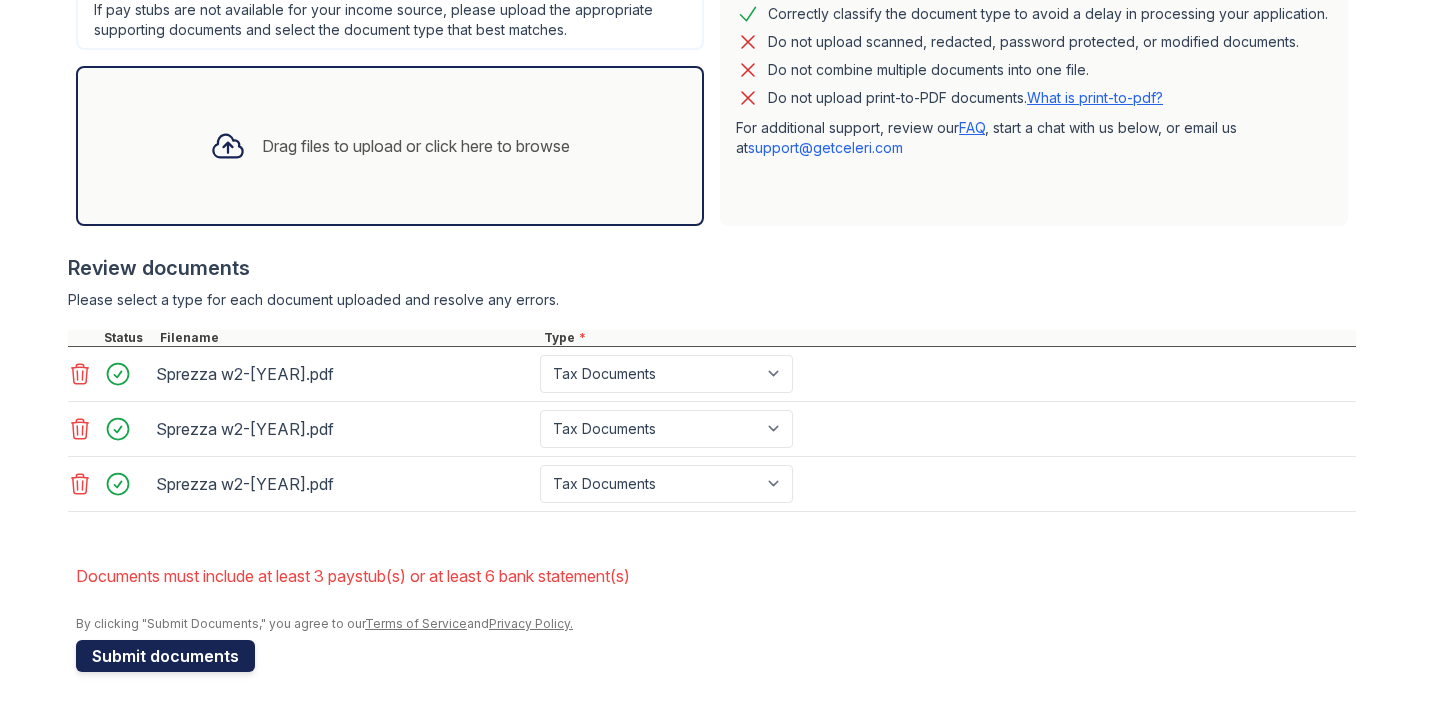 click on "Submit documents" at bounding box center (165, 656) 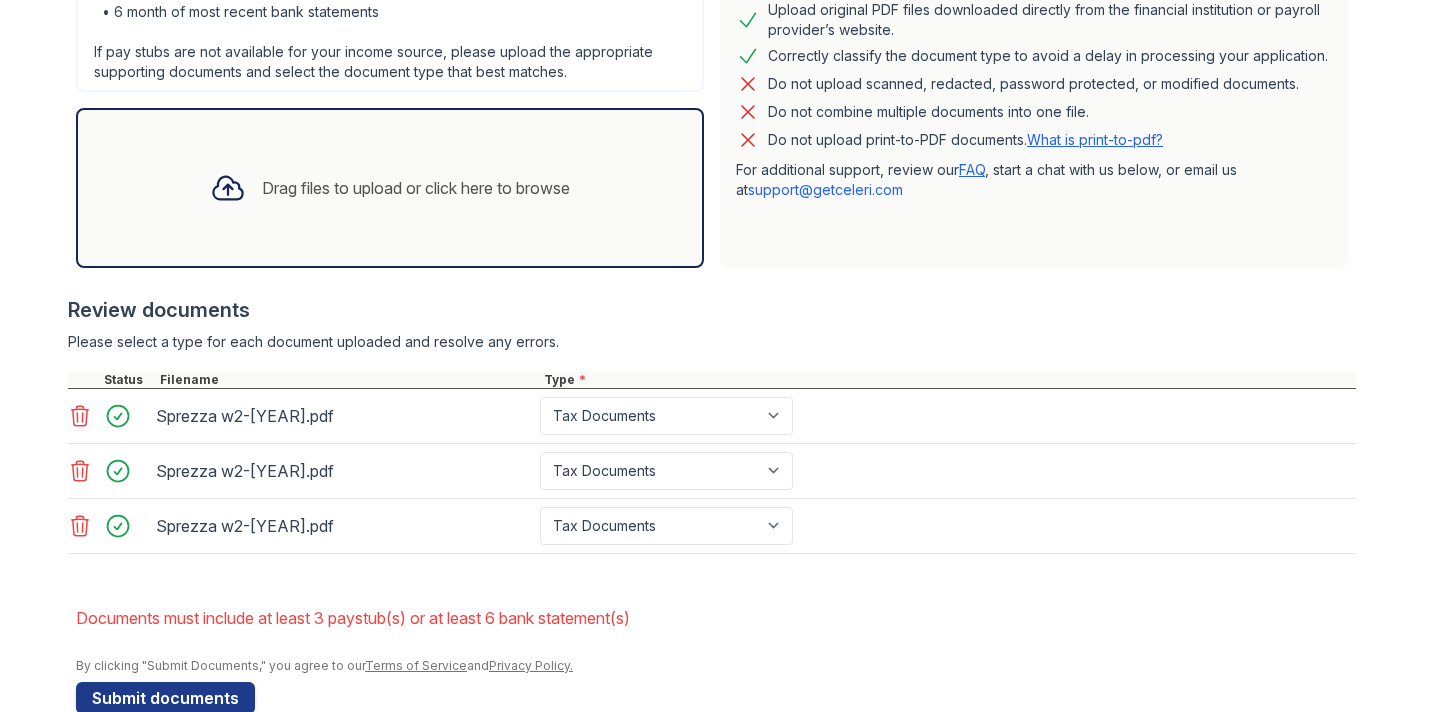 scroll, scrollTop: 544, scrollLeft: 0, axis: vertical 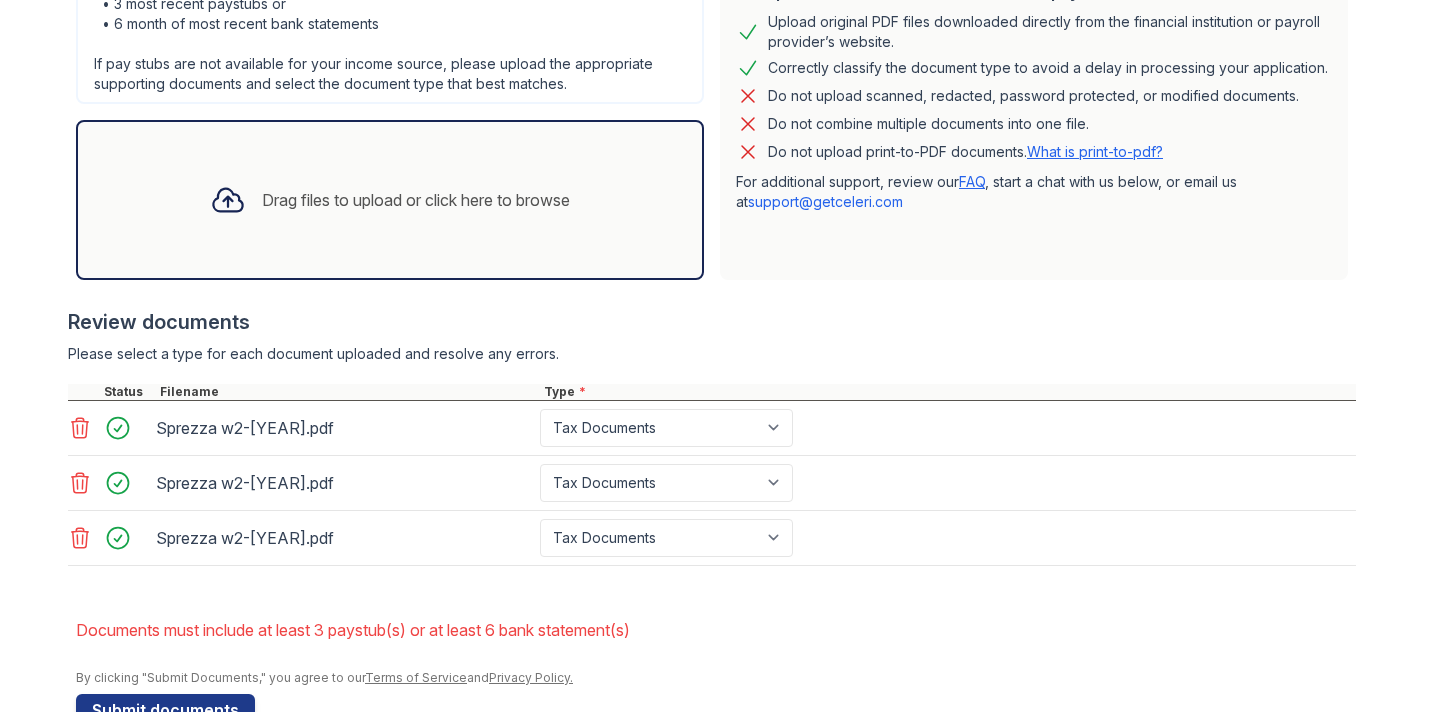 click 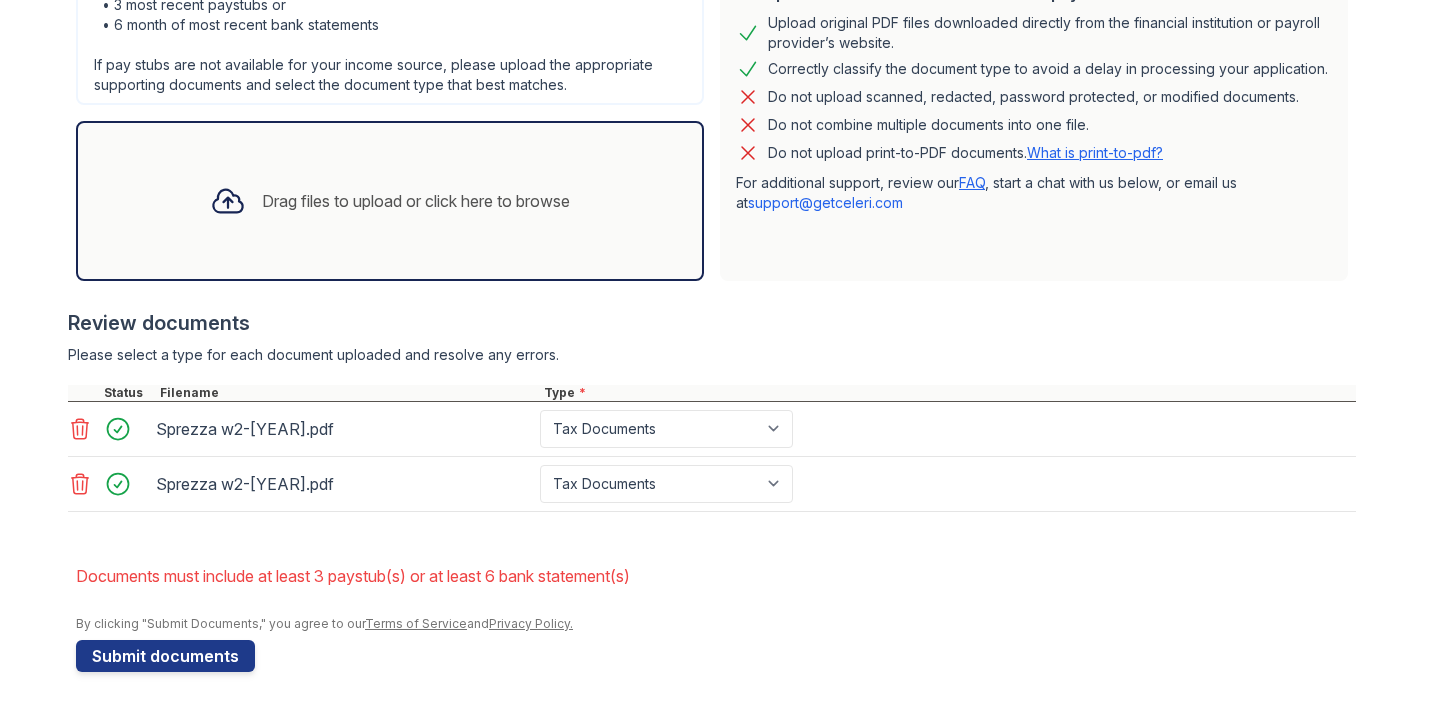 click 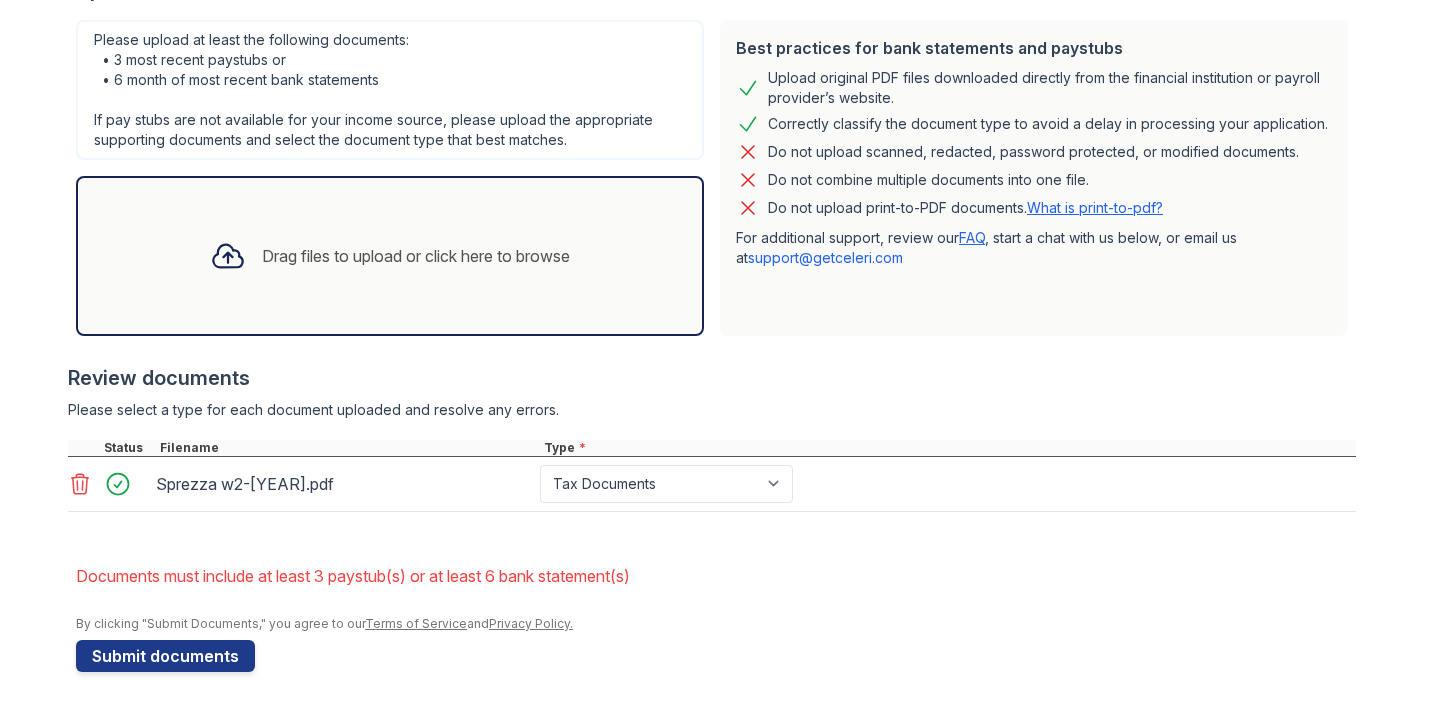 click 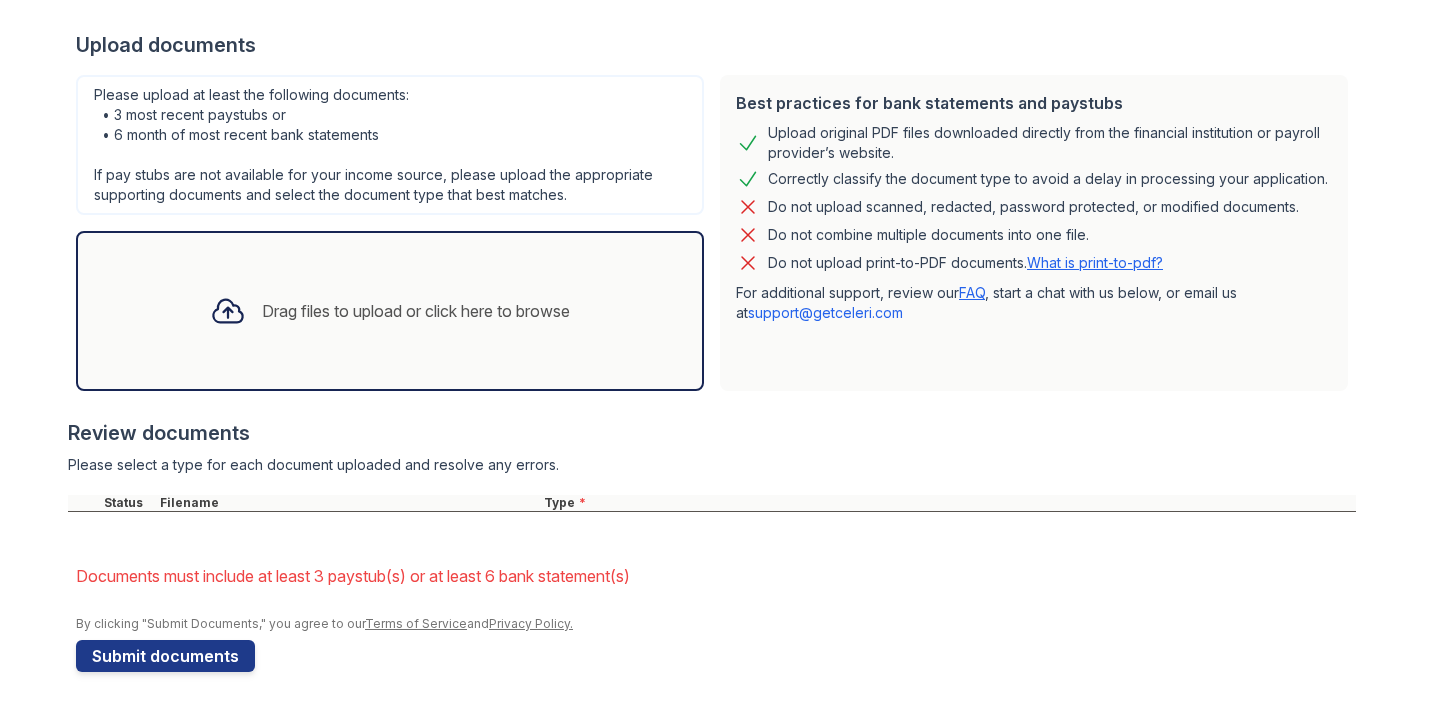 scroll, scrollTop: 433, scrollLeft: 0, axis: vertical 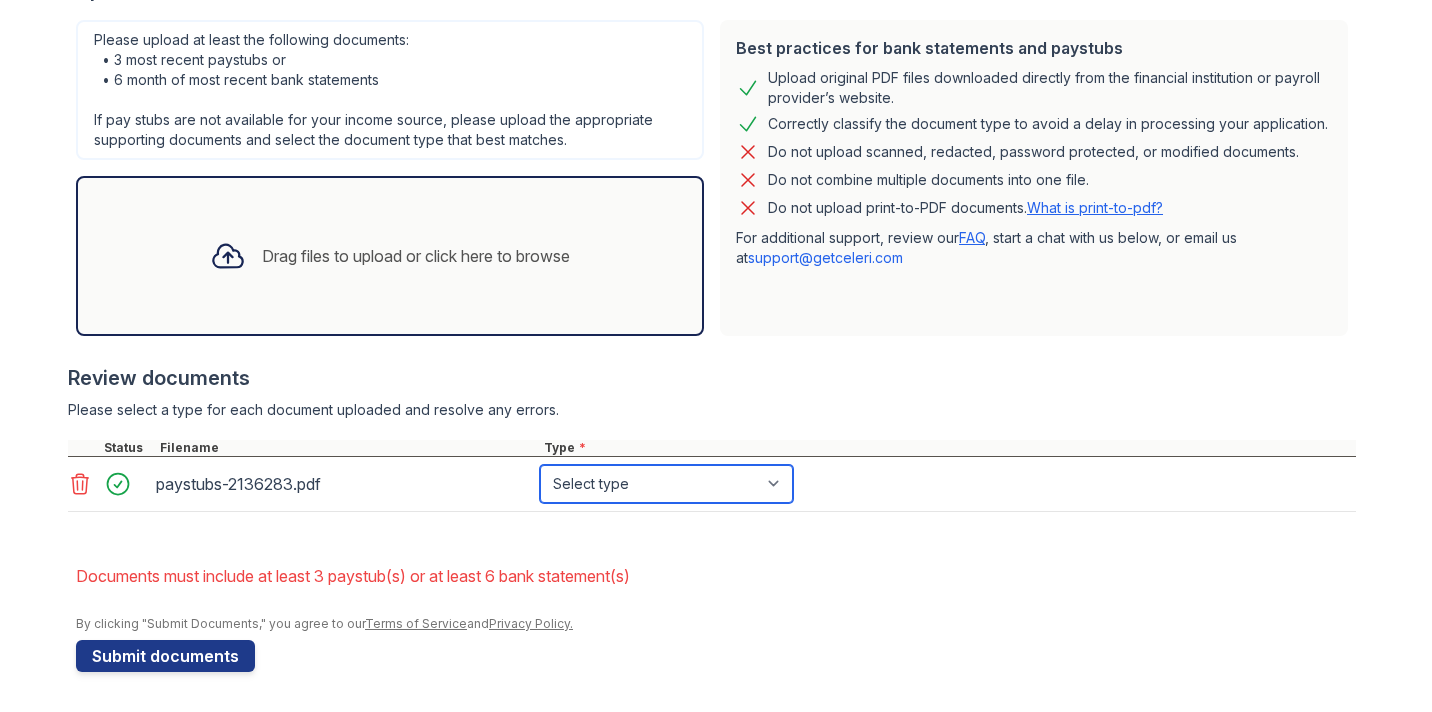 select on "paystub" 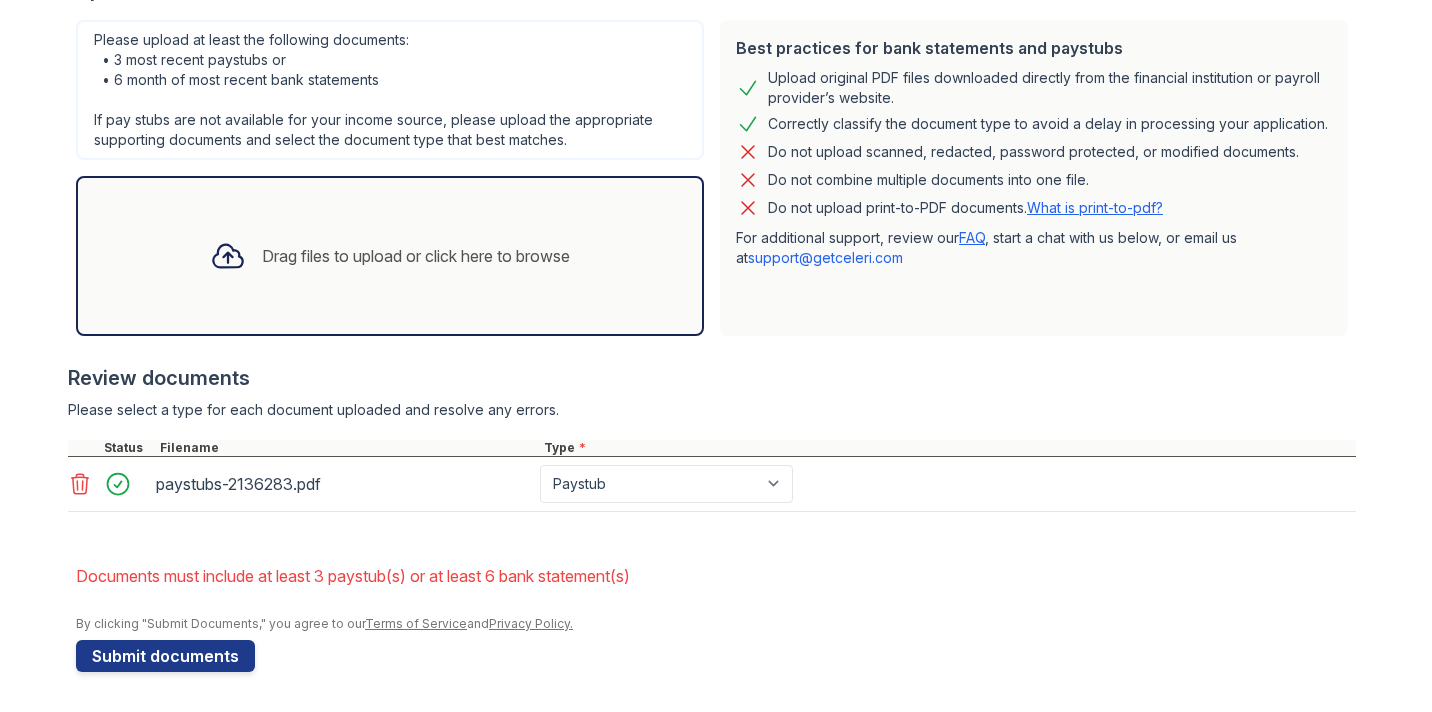 click at bounding box center (712, 522) 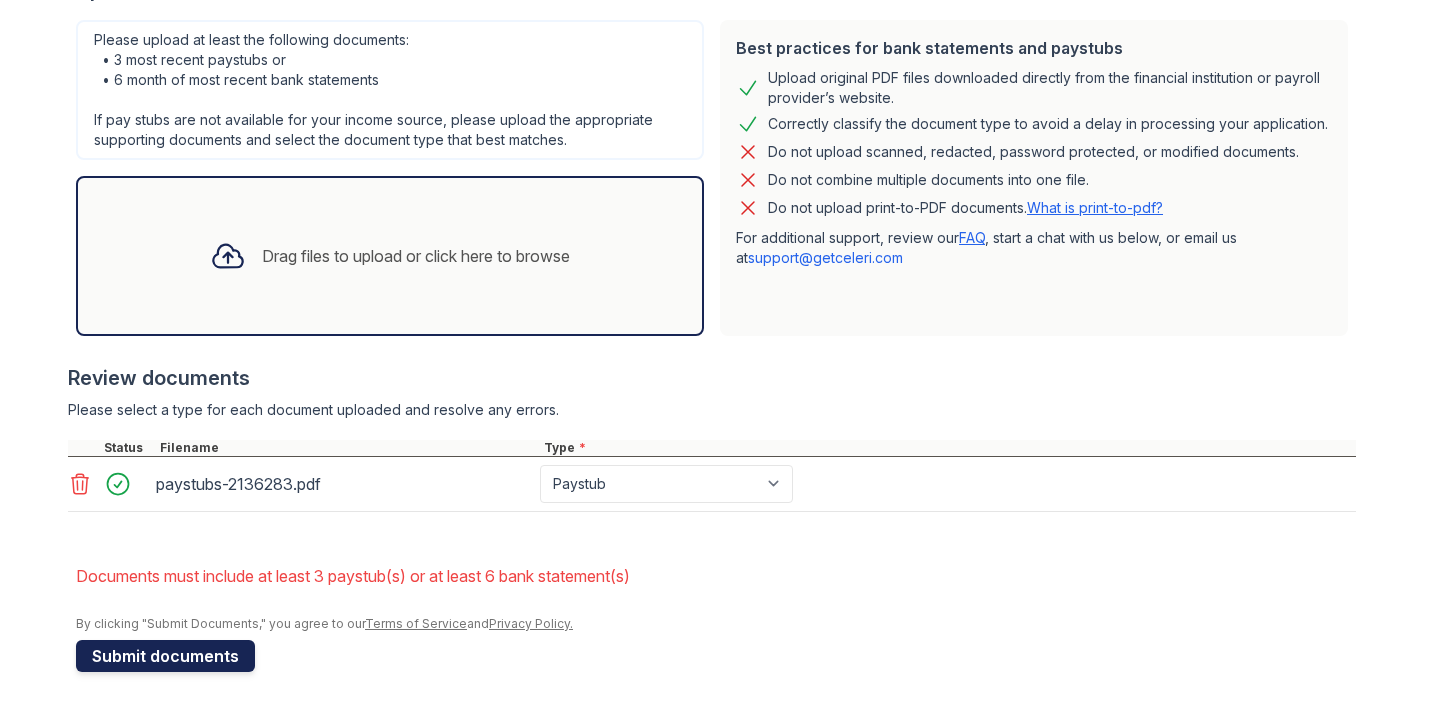 click on "Submit documents" at bounding box center [165, 656] 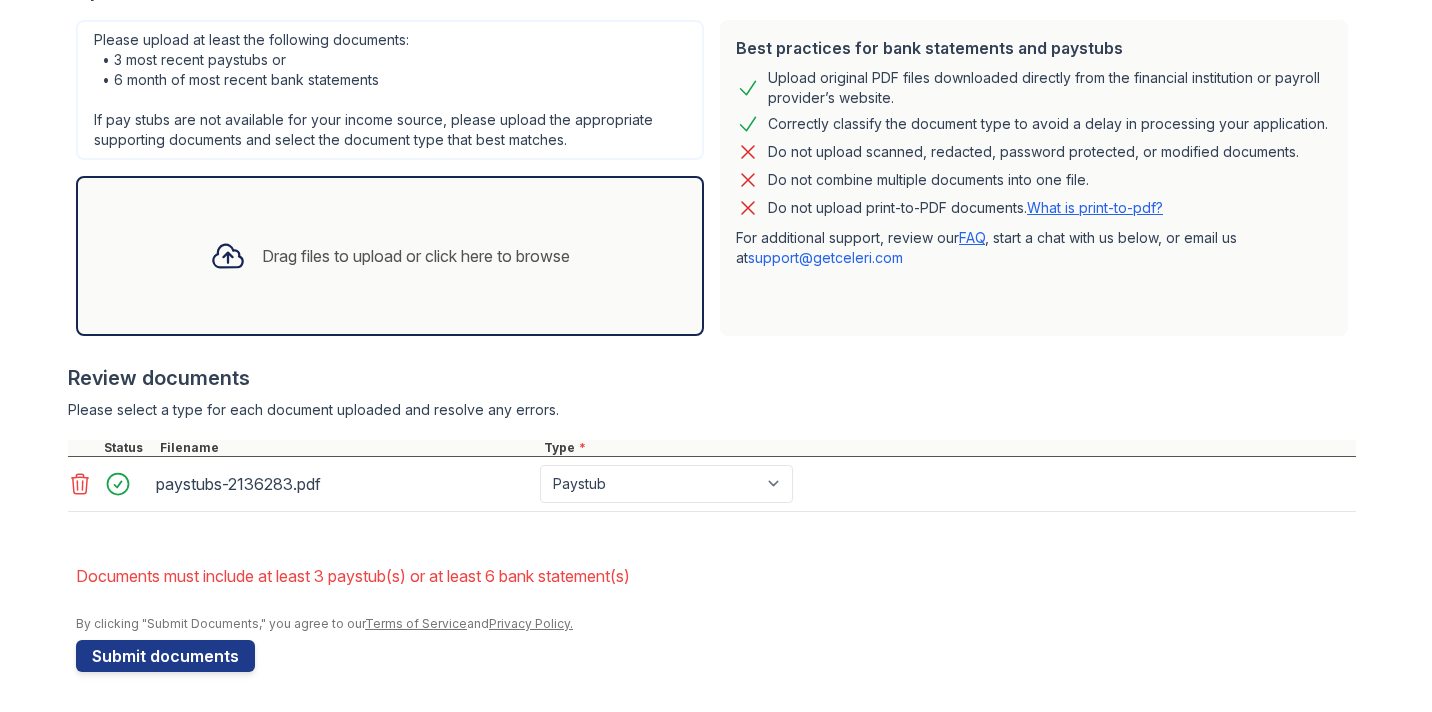 scroll, scrollTop: 488, scrollLeft: 0, axis: vertical 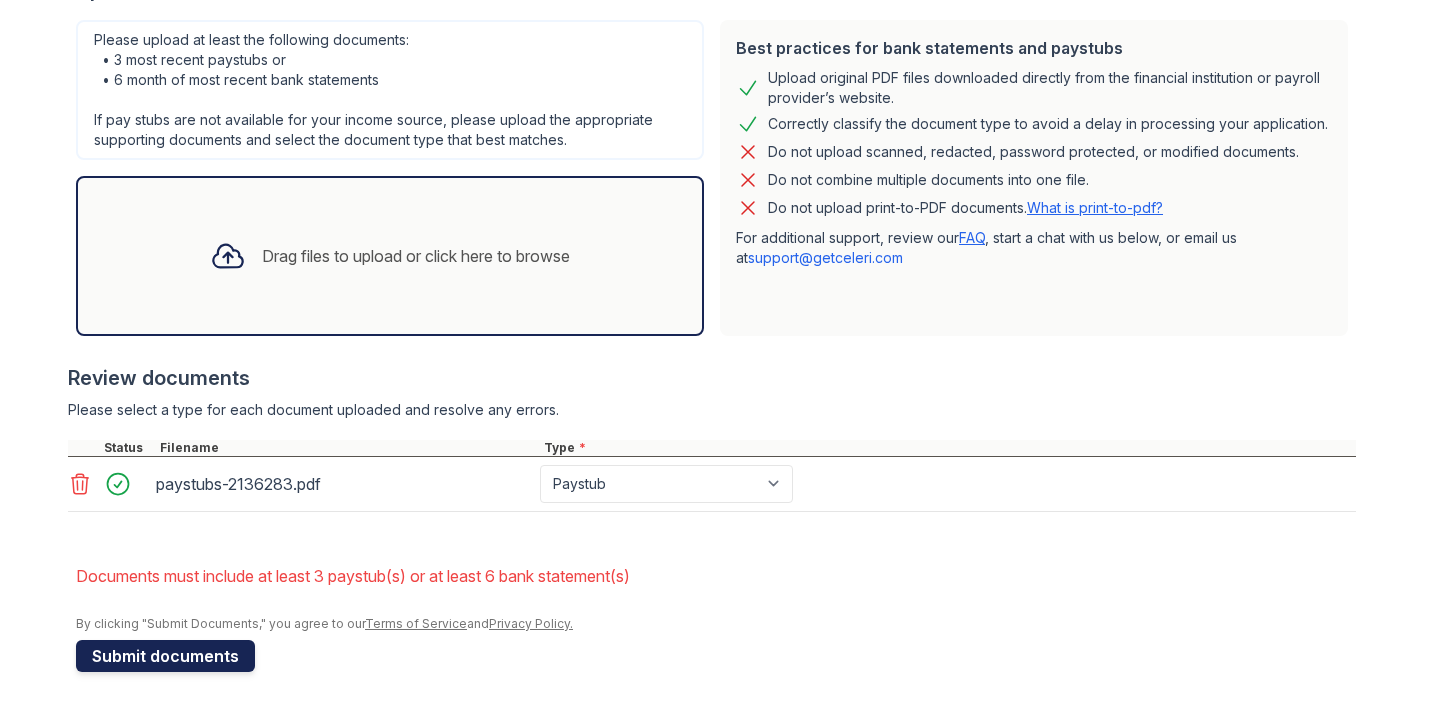 click on "Submit documents" at bounding box center [165, 656] 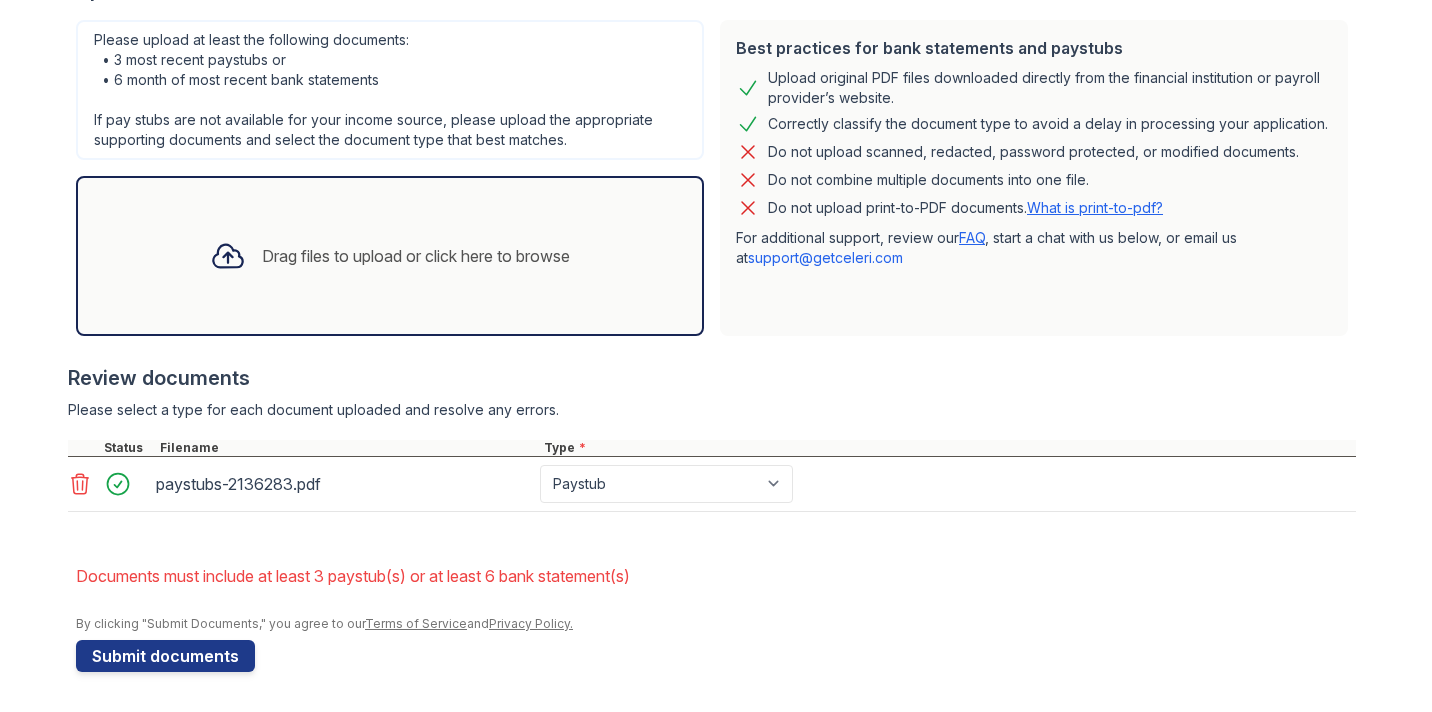 scroll, scrollTop: 488, scrollLeft: 0, axis: vertical 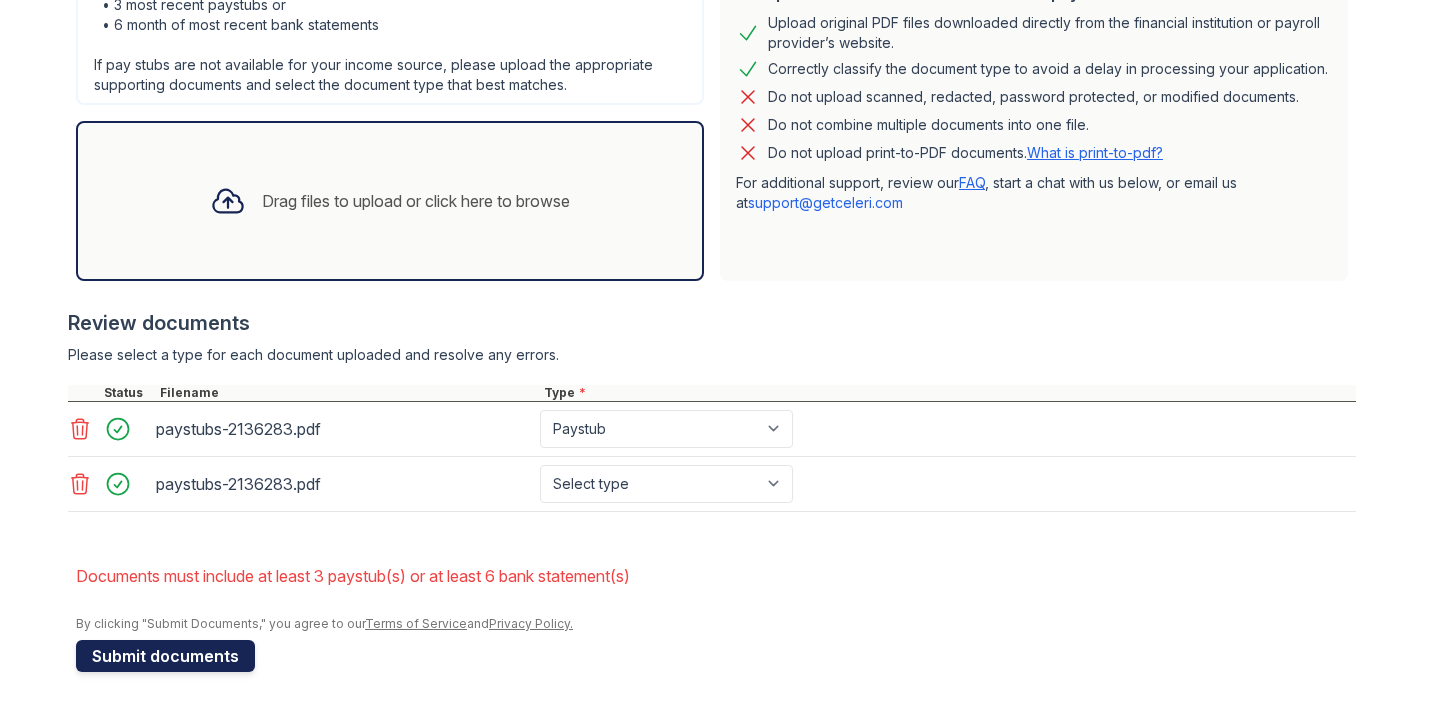 click on "Submit documents" at bounding box center [165, 656] 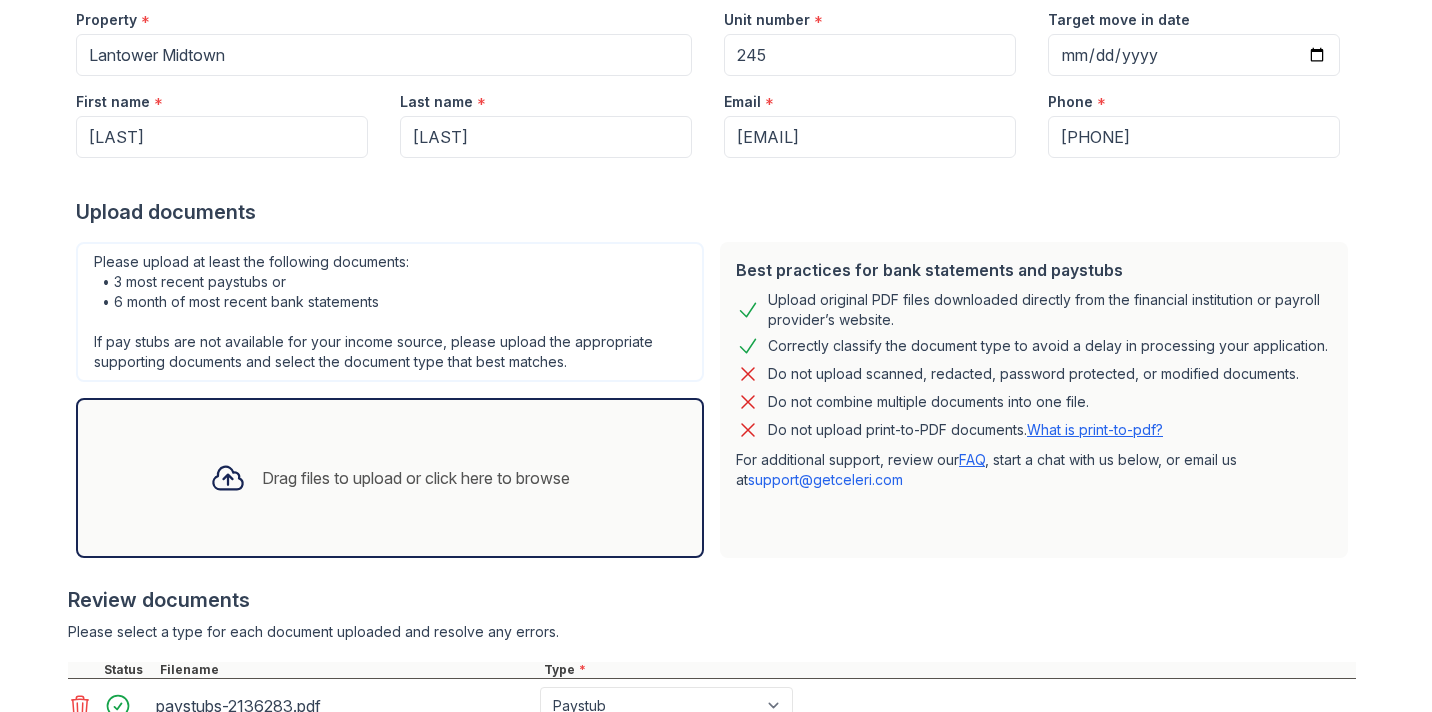 scroll, scrollTop: 392, scrollLeft: 0, axis: vertical 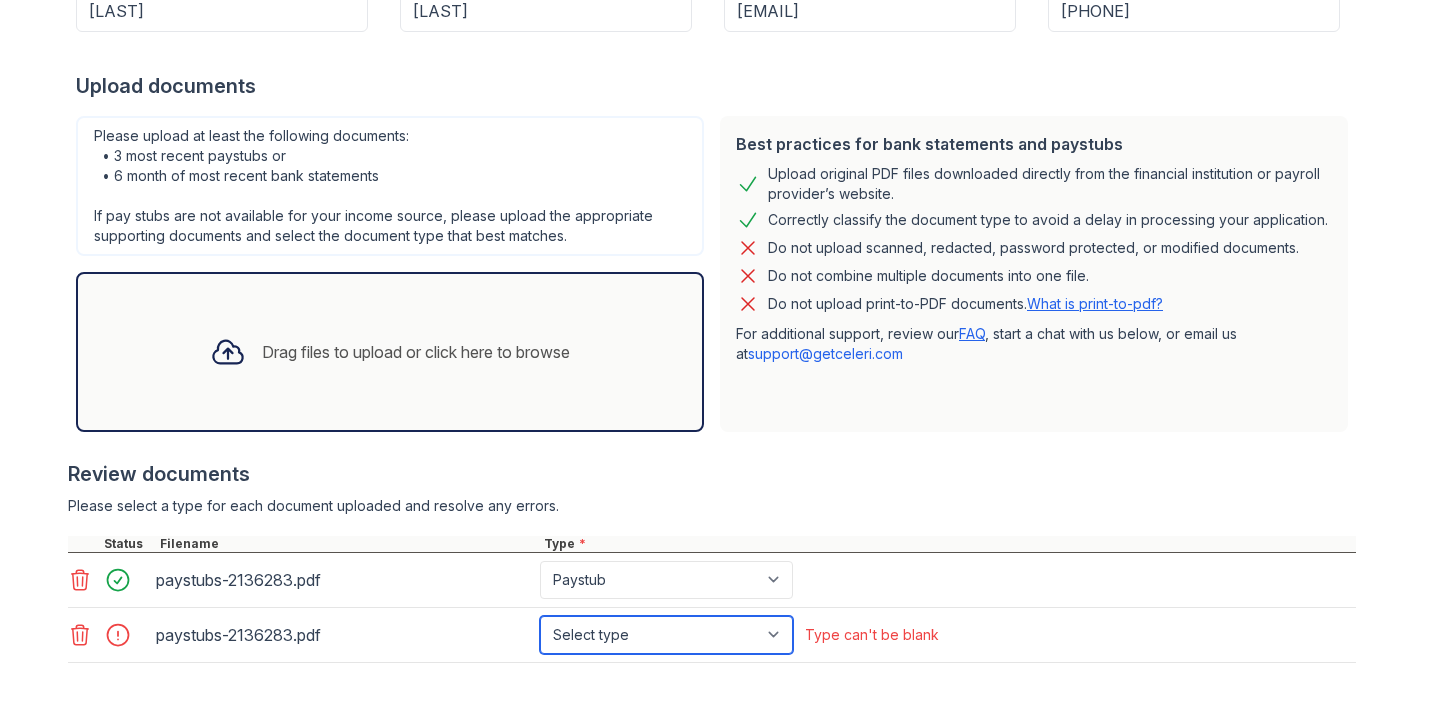 select on "paystub" 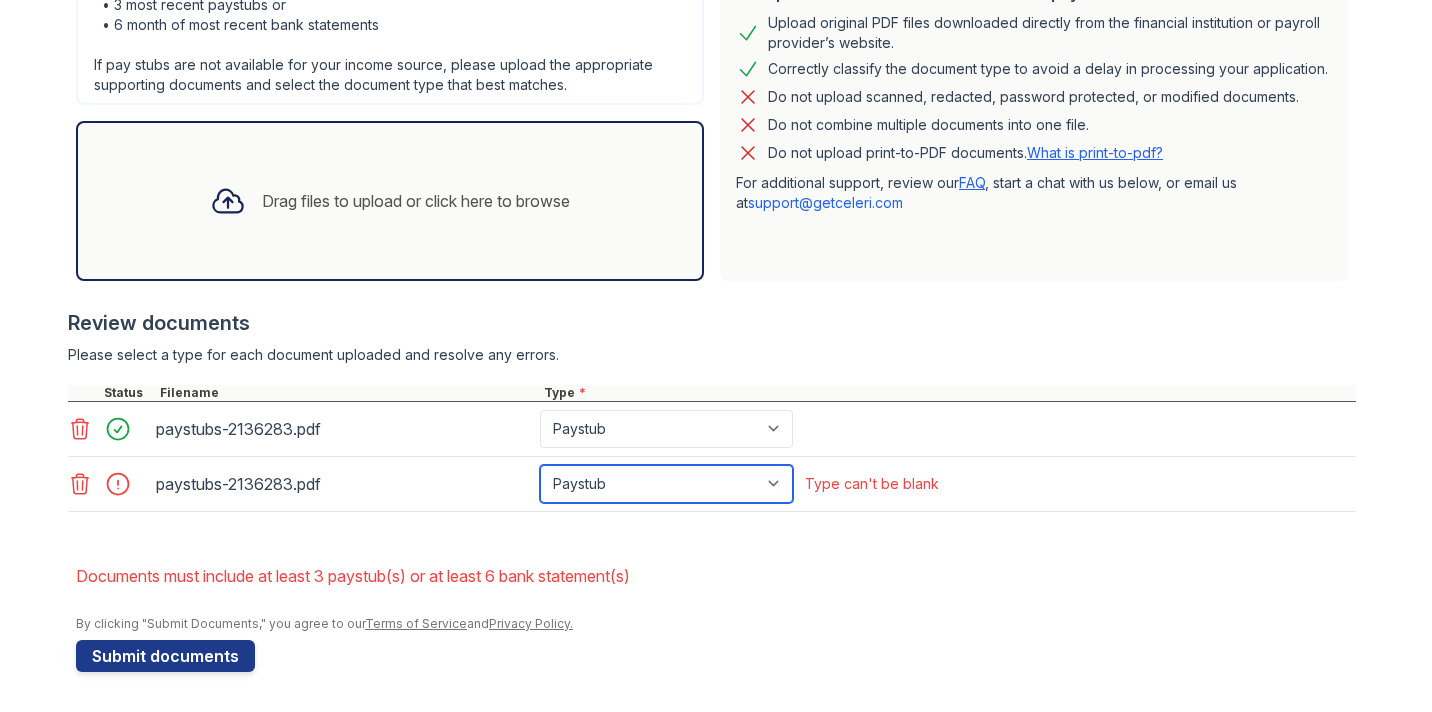 scroll, scrollTop: 543, scrollLeft: 0, axis: vertical 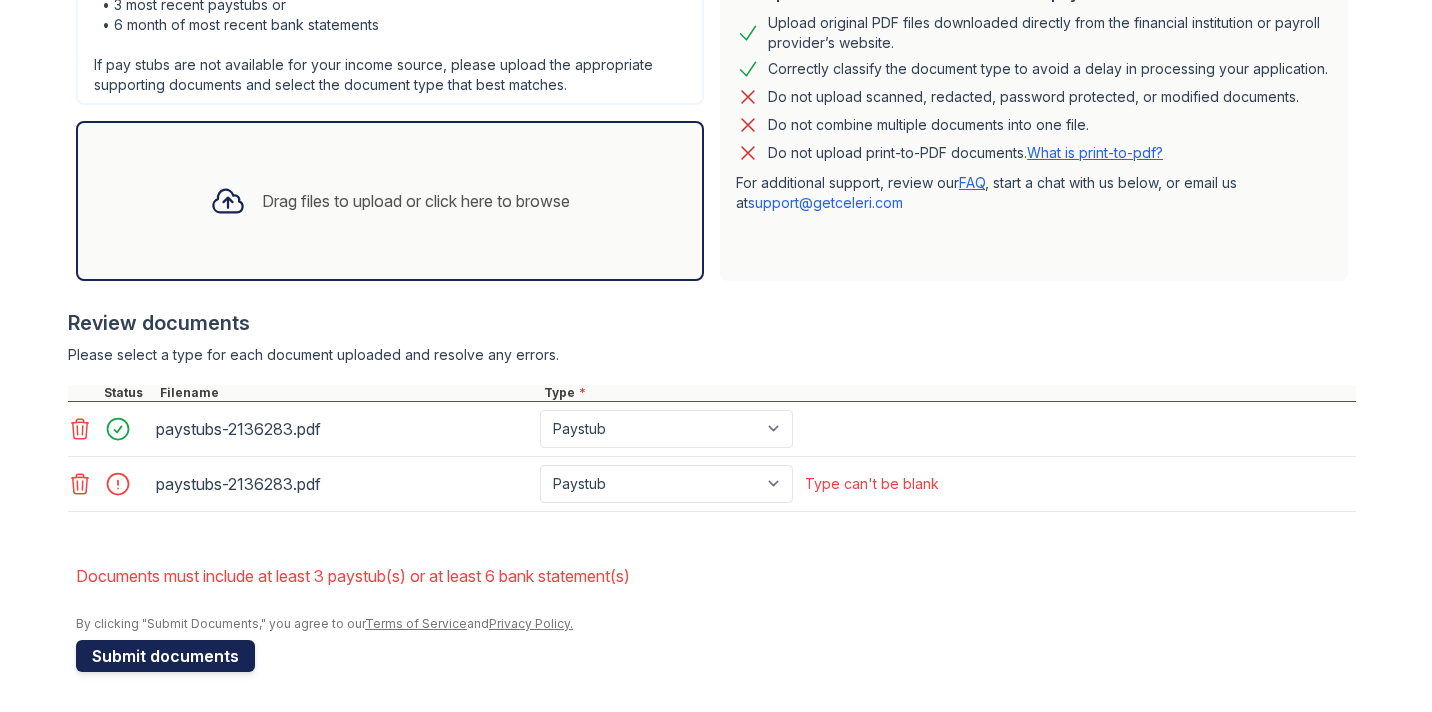 click on "Submit documents" at bounding box center [165, 656] 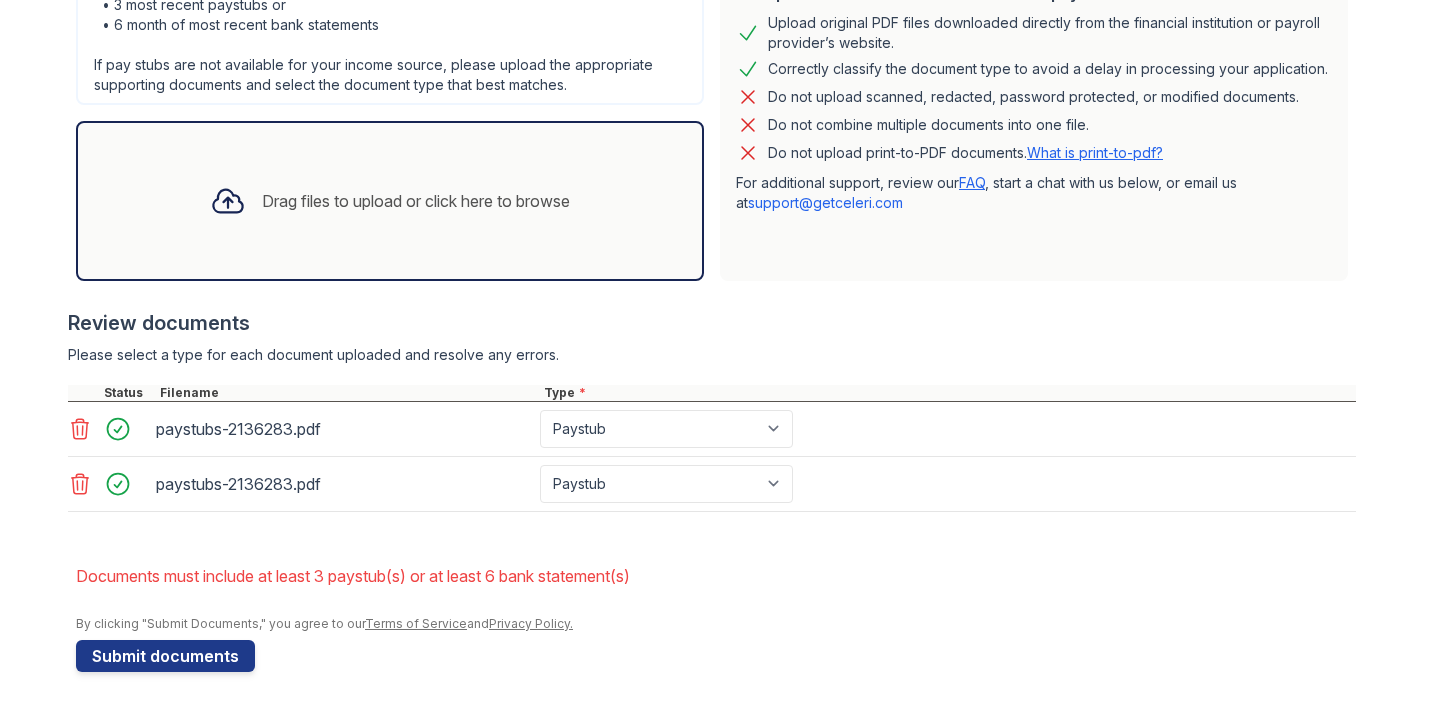scroll, scrollTop: 543, scrollLeft: 0, axis: vertical 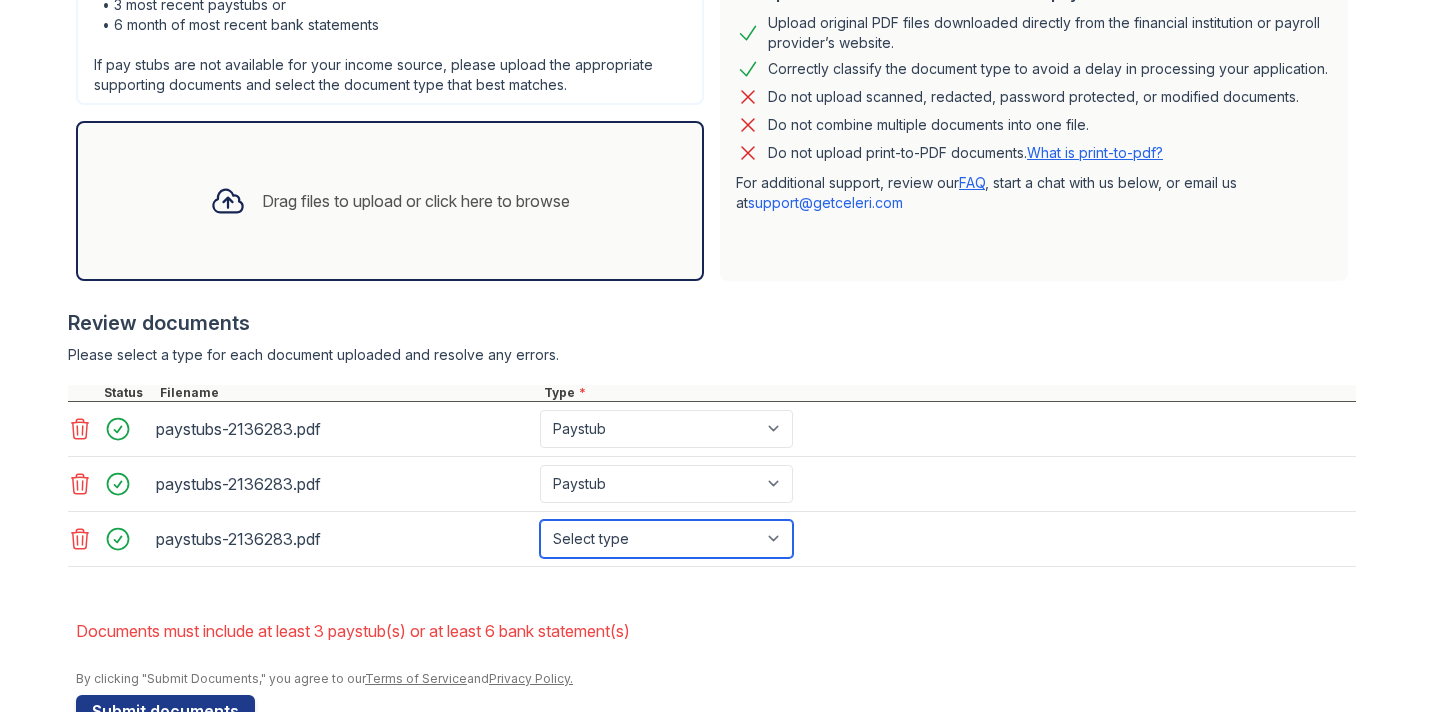 select on "paystub" 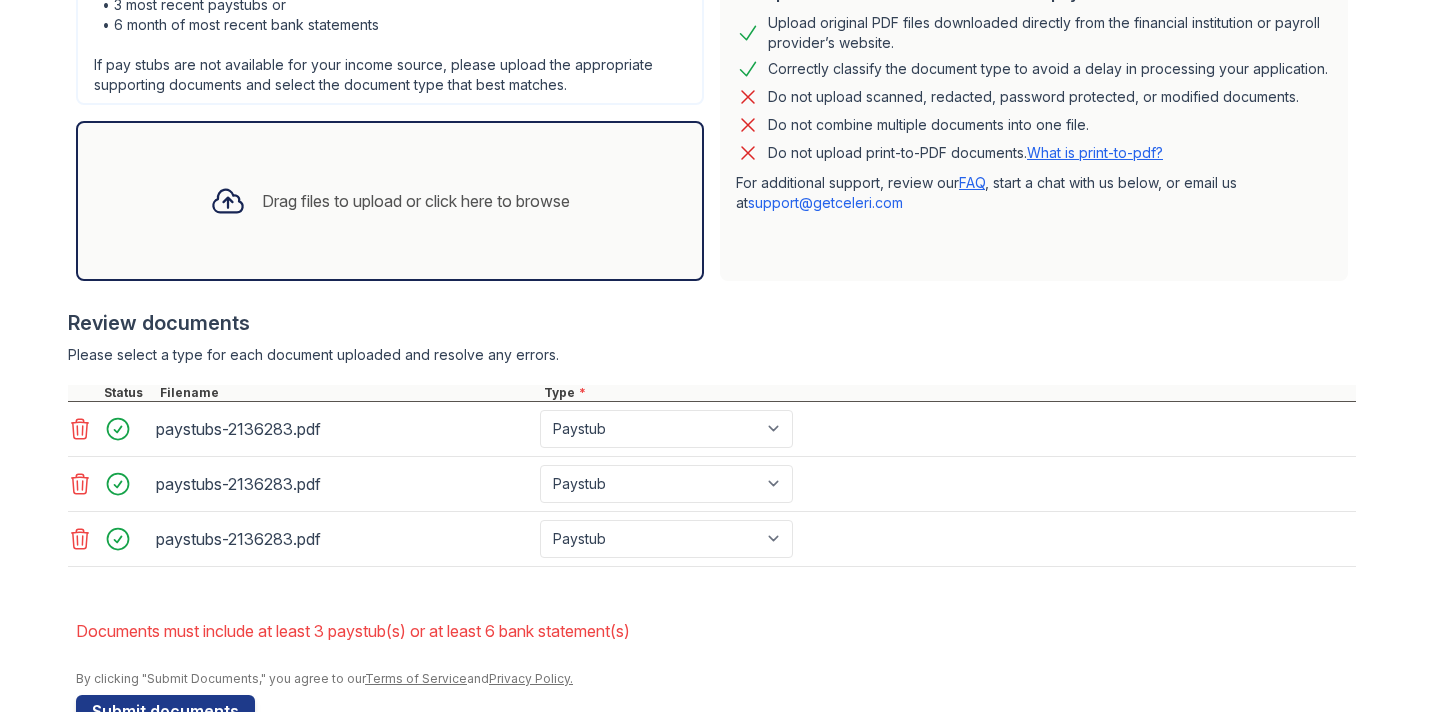 click on "Documents must include at least 3 paystub(s) or at least 6 bank statement(s)" at bounding box center (716, 631) 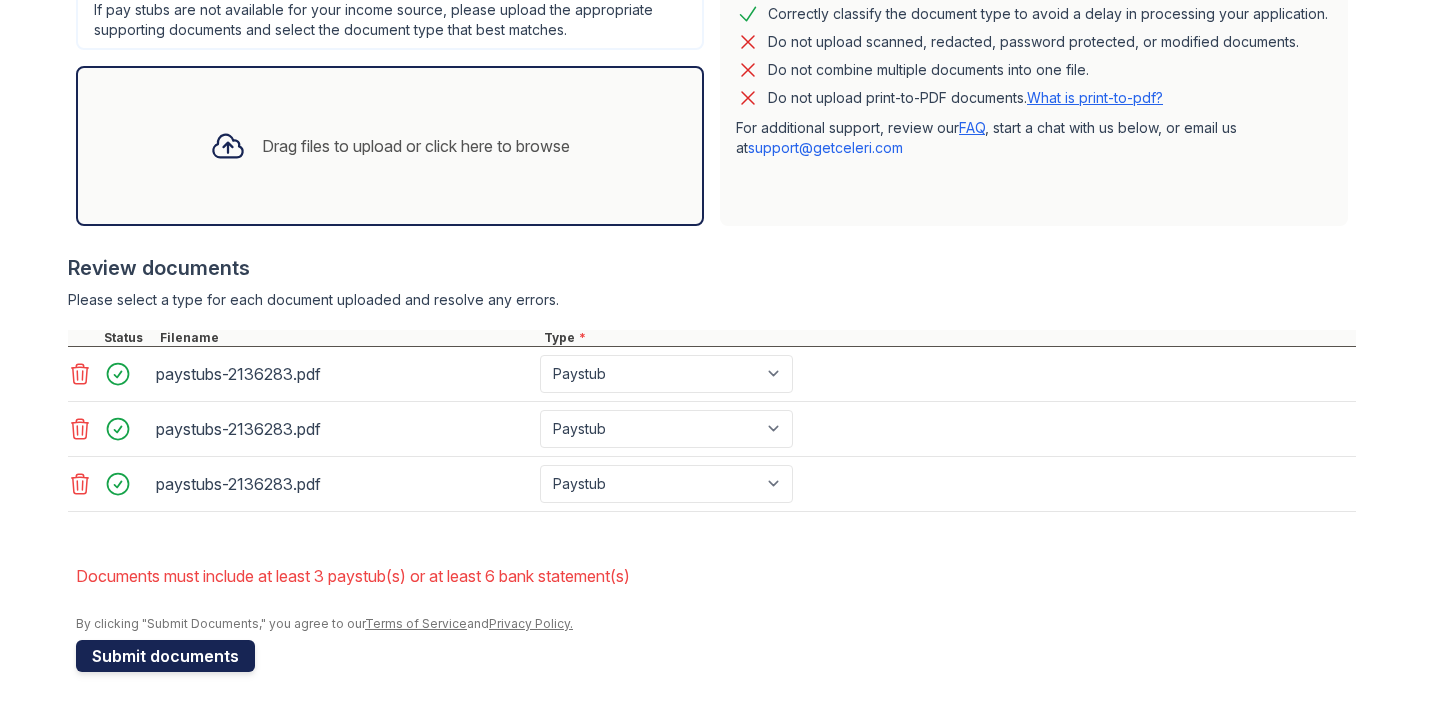scroll, scrollTop: 598, scrollLeft: 0, axis: vertical 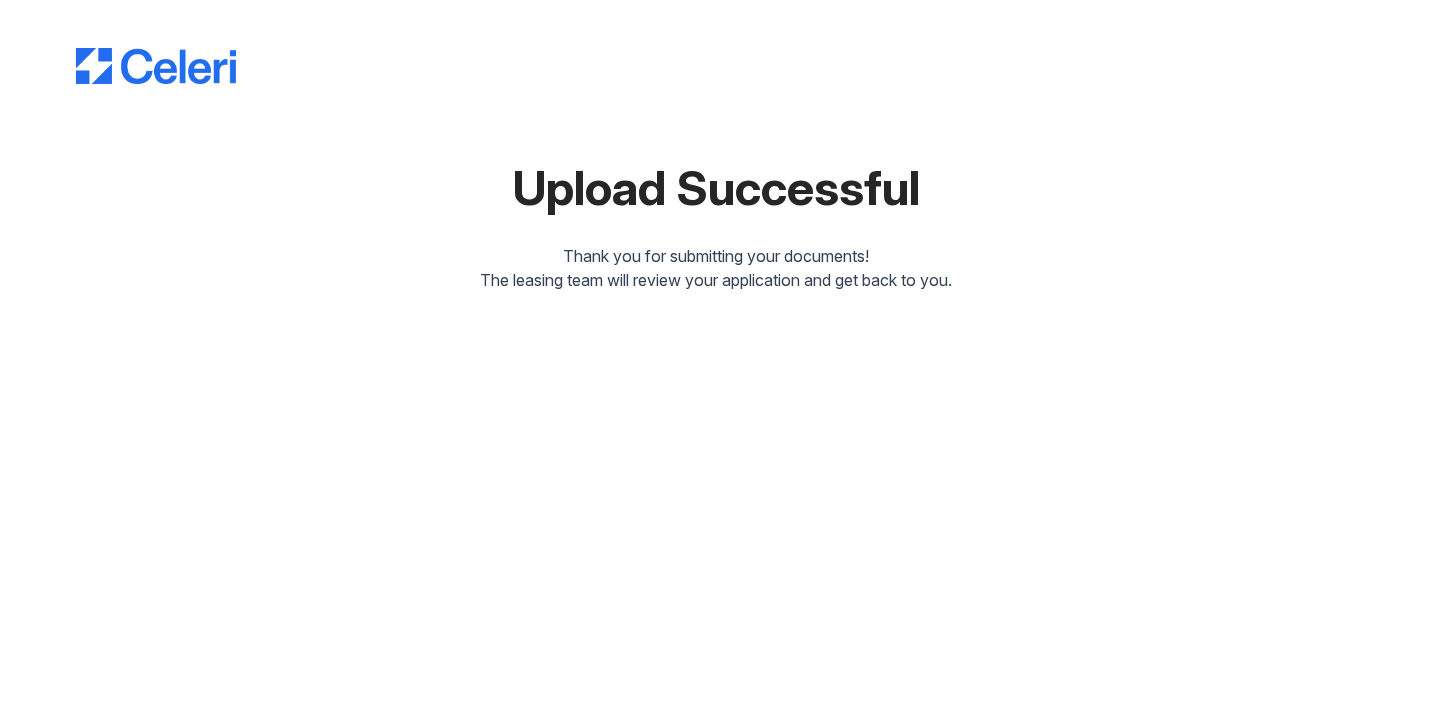 click at bounding box center [716, 46] 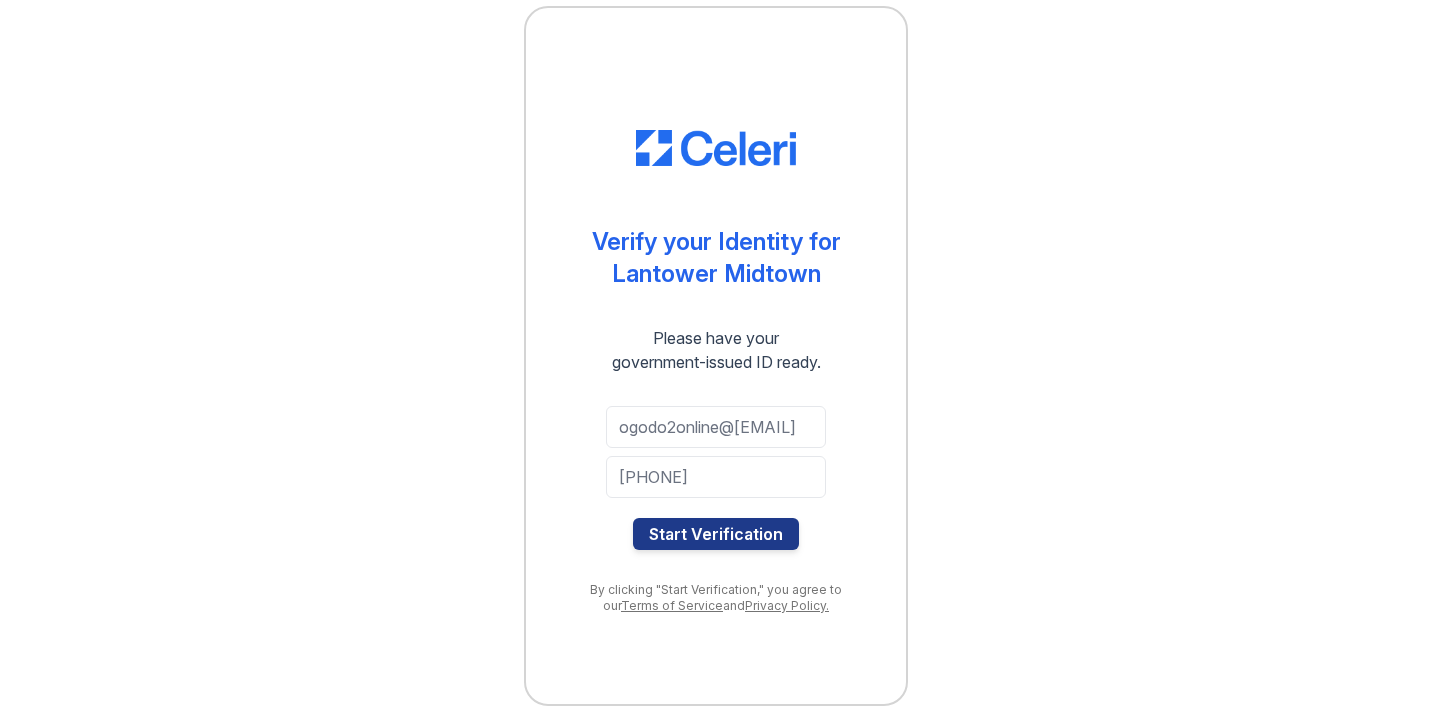 scroll, scrollTop: 0, scrollLeft: 0, axis: both 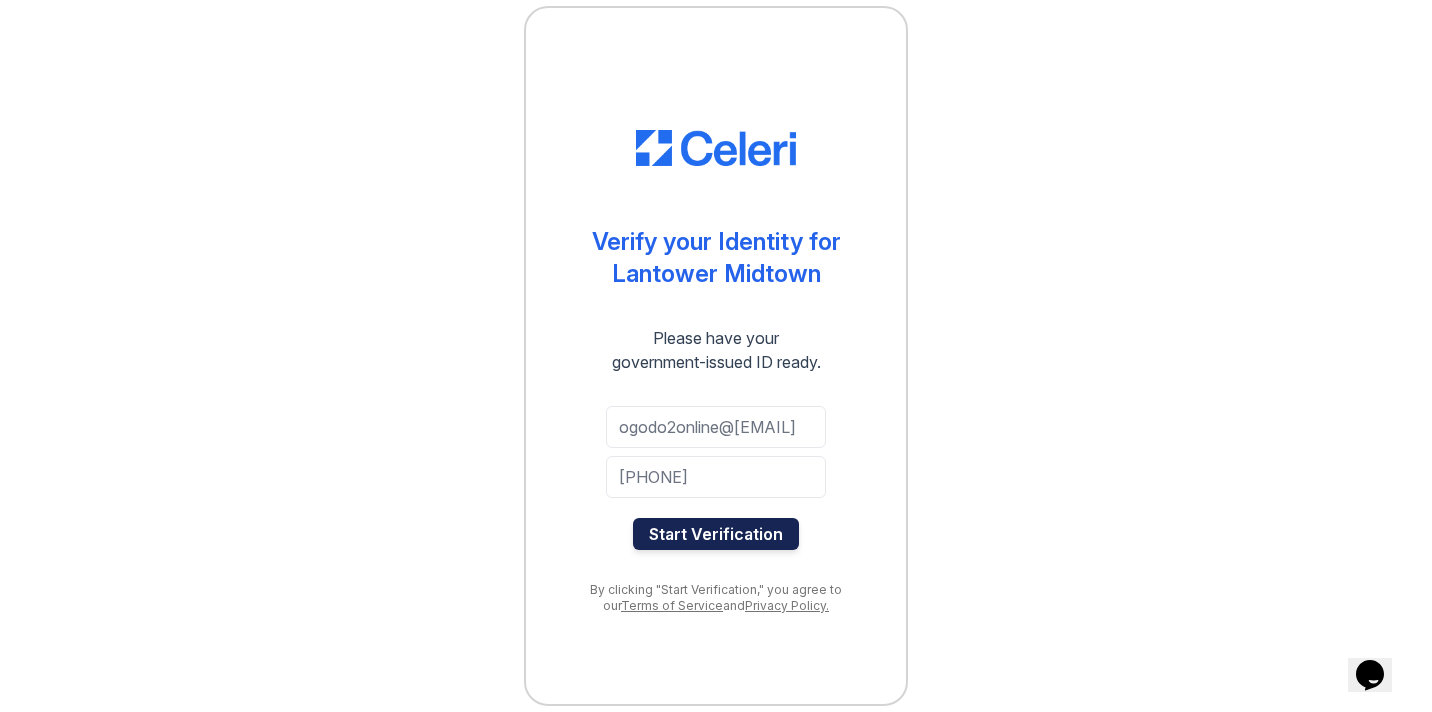 click on "Start Verification" at bounding box center (716, 534) 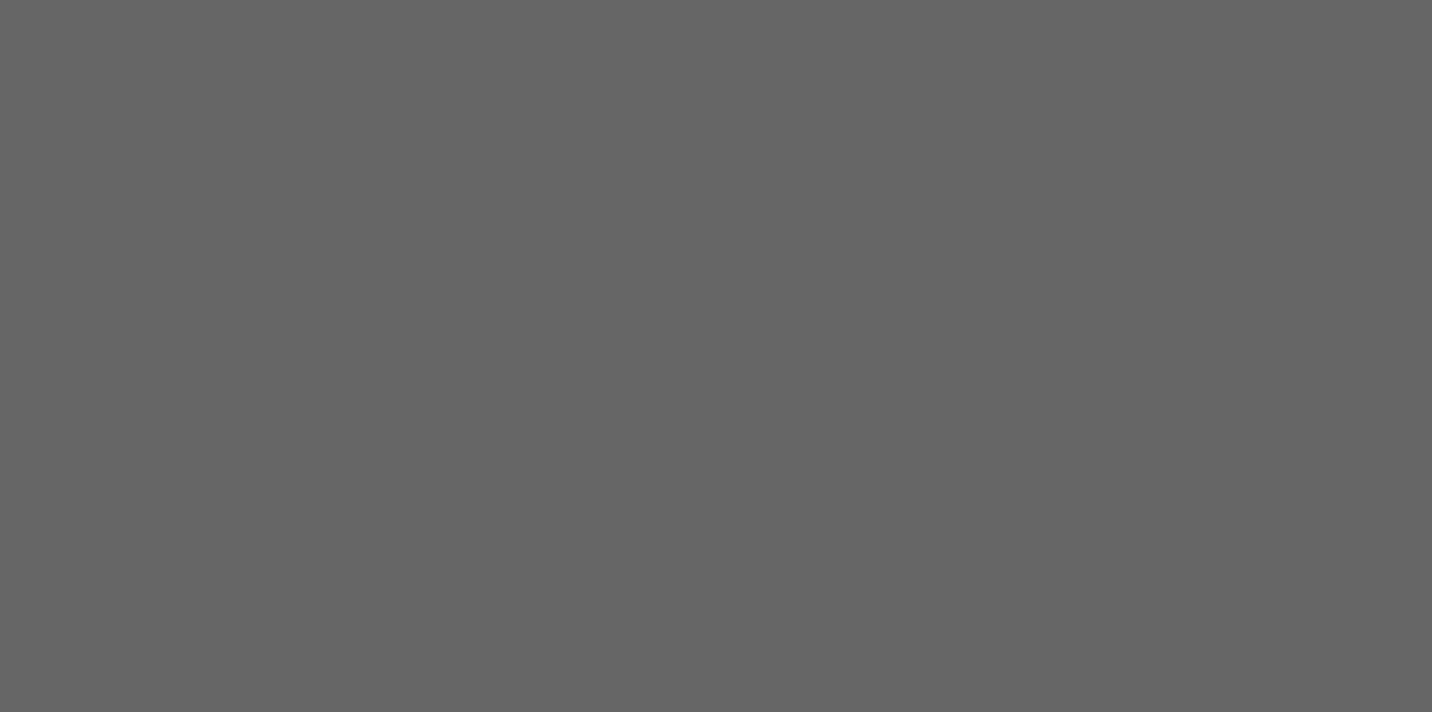 scroll, scrollTop: 0, scrollLeft: 0, axis: both 